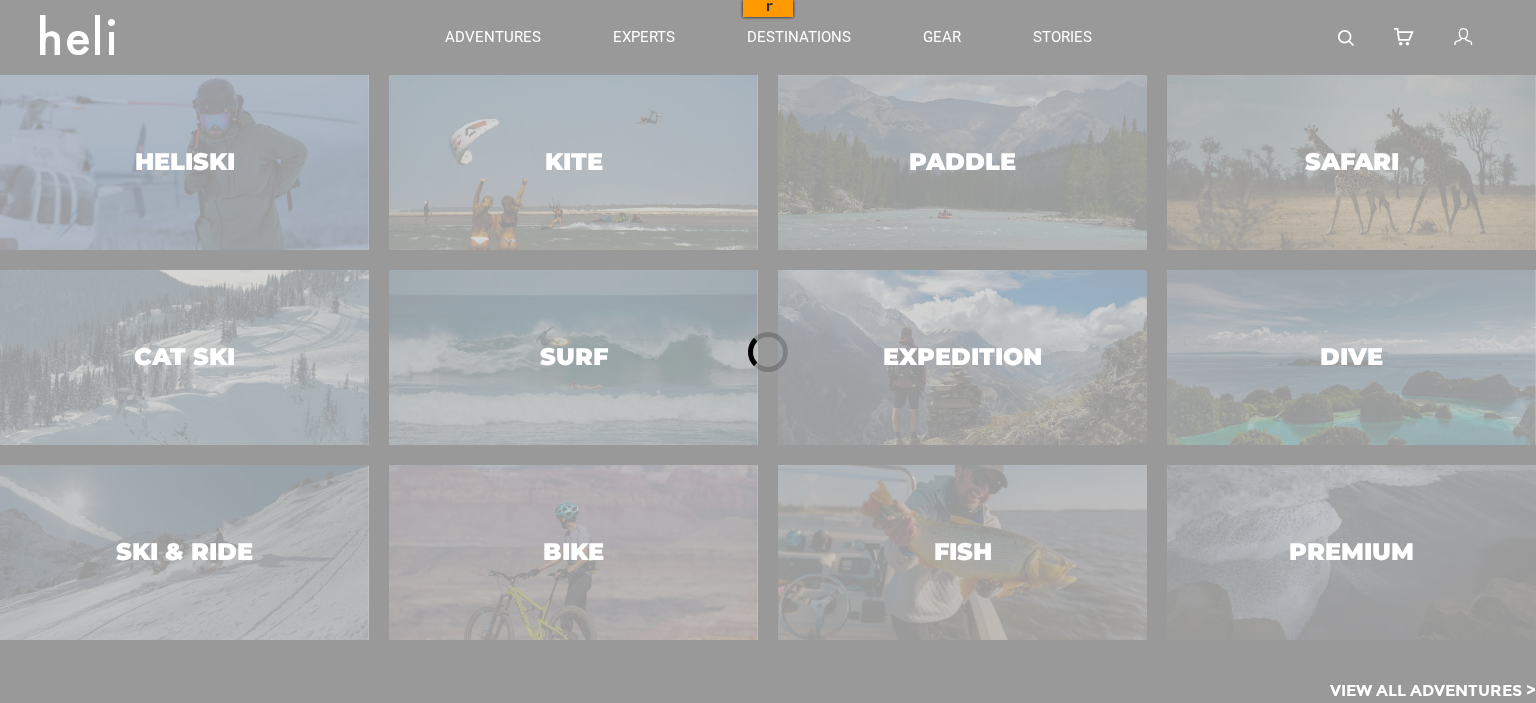 scroll, scrollTop: 0, scrollLeft: 0, axis: both 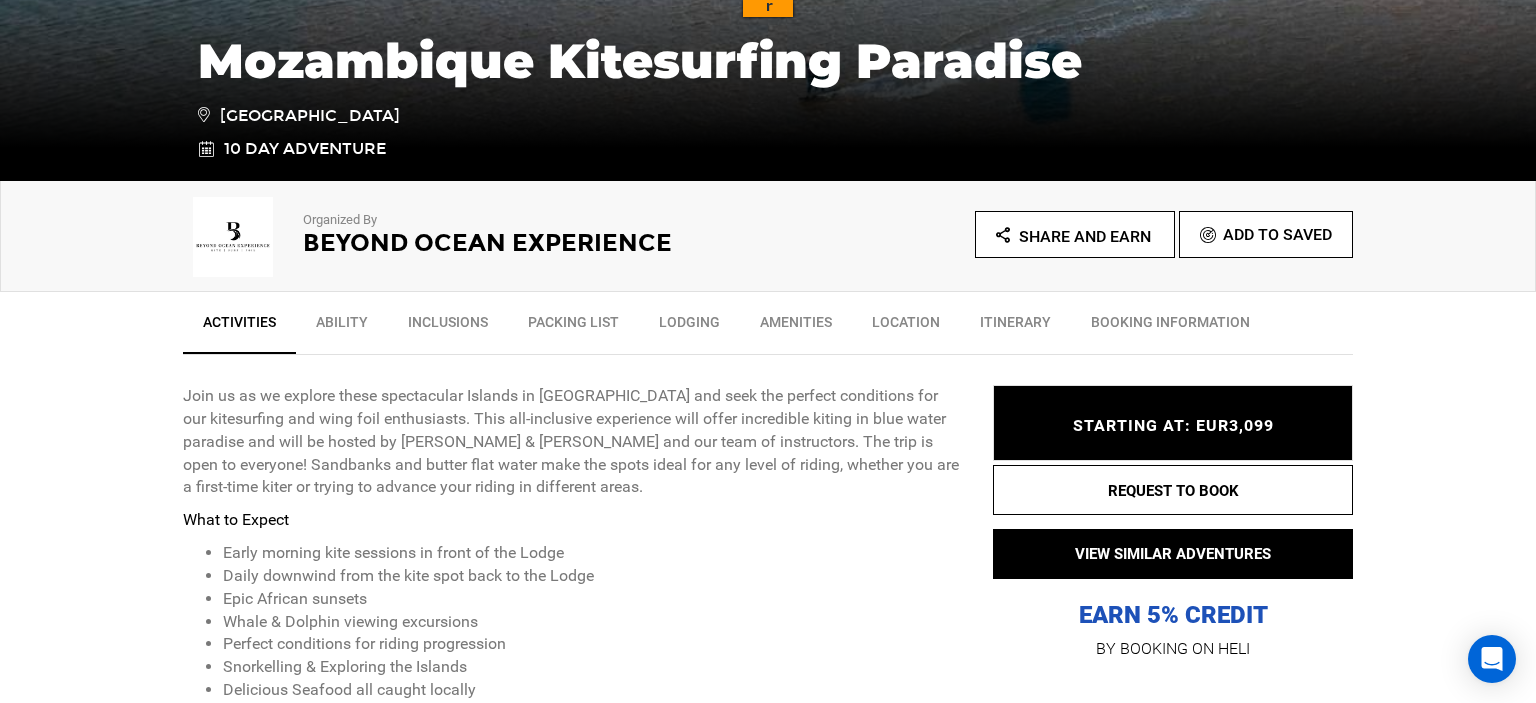 click on "Join us as we explore these spectacular Islands in [GEOGRAPHIC_DATA] and seek the perfect conditions for our kitesurfing and wing foil enthusiasts. This all-inclusive experience will offer incredible kiting in blue water paradise and will be hosted by [PERSON_NAME] & [PERSON_NAME] and our team of instructors. The trip is open to everyone! Sandbanks and butter flat water make the spots ideal for any level of riding, whether you are a first-time kiter or trying to advance your riding in different areas." at bounding box center [573, 442] 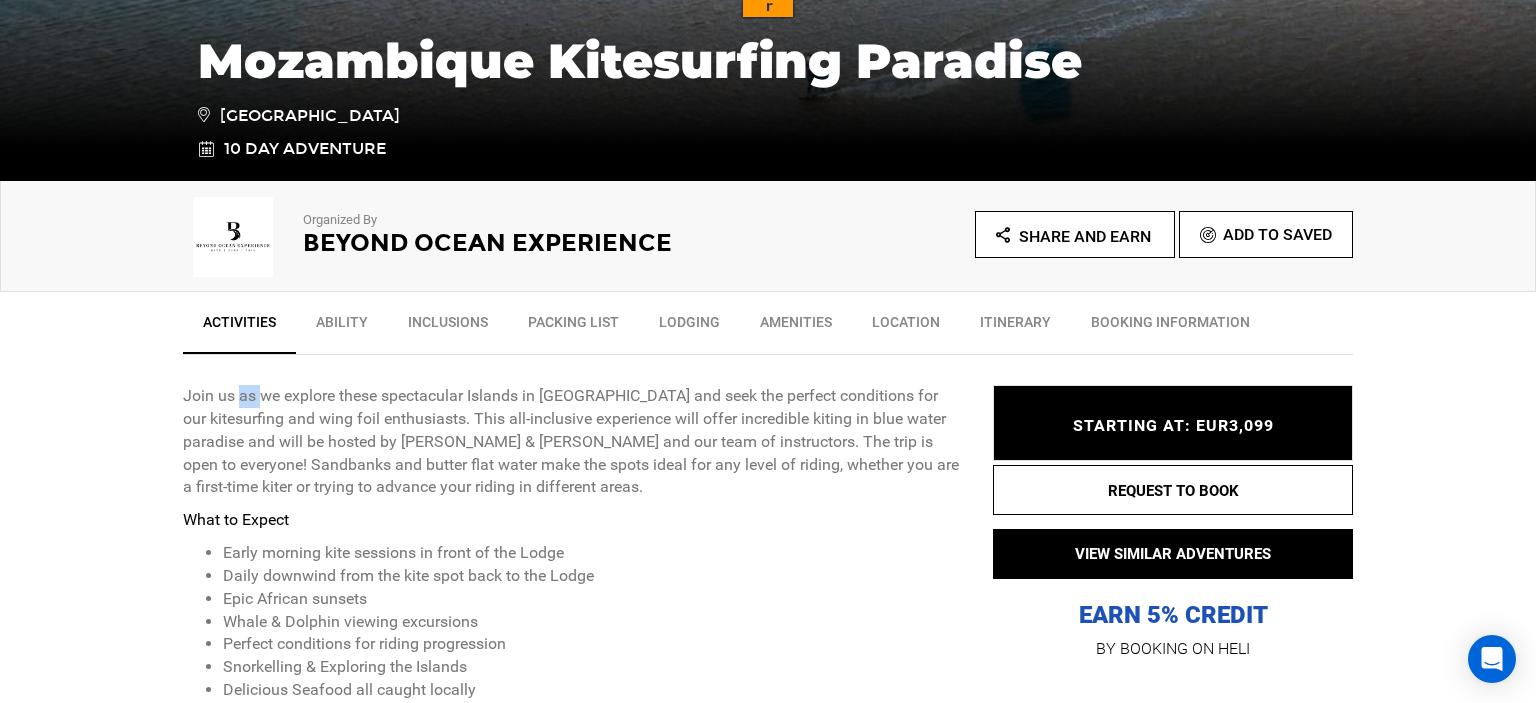 click on "Join us as we explore these spectacular Islands in [GEOGRAPHIC_DATA] and seek the perfect conditions for our kitesurfing and wing foil enthusiasts. This all-inclusive experience will offer incredible kiting in blue water paradise and will be hosted by [PERSON_NAME] & [PERSON_NAME] and our team of instructors. The trip is open to everyone! Sandbanks and butter flat water make the spots ideal for any level of riding, whether you are a first-time kiter or trying to advance your riding in different areas." at bounding box center (573, 442) 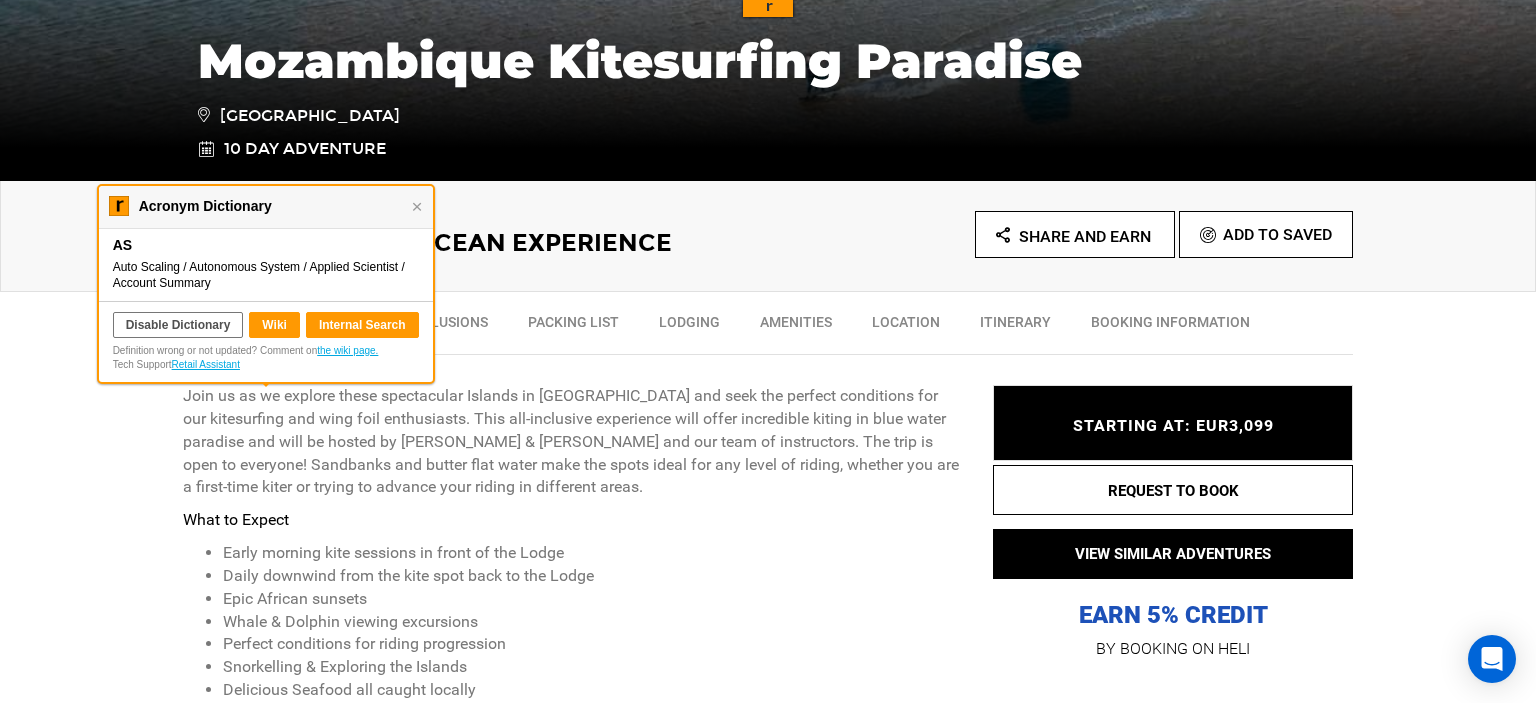 click on "Join us as we explore these spectacular Islands in [GEOGRAPHIC_DATA] and seek the perfect conditions for our kitesurfing and wing foil enthusiasts. This all-inclusive experience will offer incredible kiting in blue water paradise and will be hosted by [PERSON_NAME] & [PERSON_NAME] and our team of instructors. The trip is open to everyone! Sandbanks and butter flat water make the spots ideal for any level of riding, whether you are a first-time kiter or trying to advance your riding in different areas." at bounding box center (573, 442) 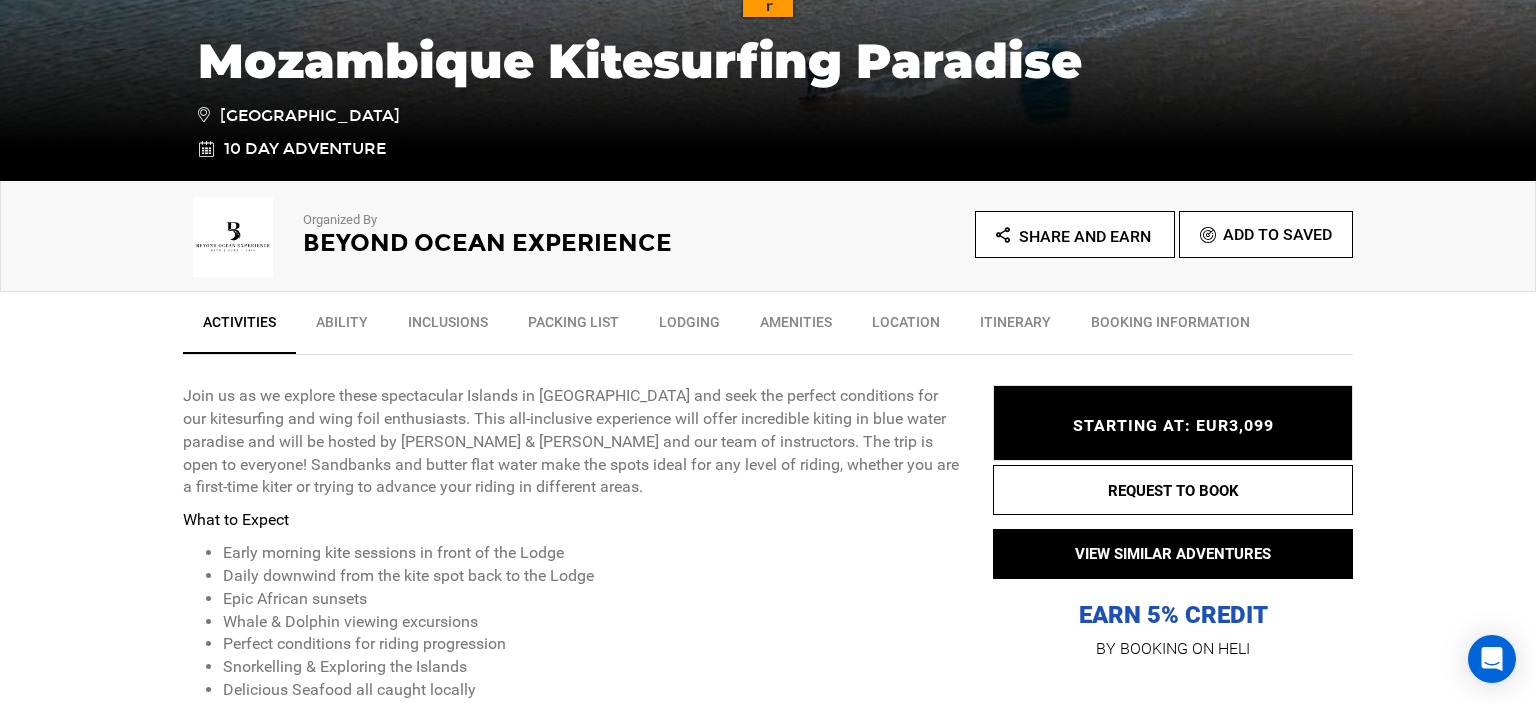 click on "Join us as we explore these spectacular Islands in [GEOGRAPHIC_DATA] and seek the perfect conditions for our kitesurfing and wing foil enthusiasts. This all-inclusive experience will offer incredible kiting in blue water paradise and will be hosted by [PERSON_NAME] & [PERSON_NAME] and our team of instructors. The trip is open to everyone! Sandbanks and butter flat water make the spots ideal for any level of riding, whether you are a first-time kiter or trying to advance your riding in different areas." at bounding box center (573, 442) 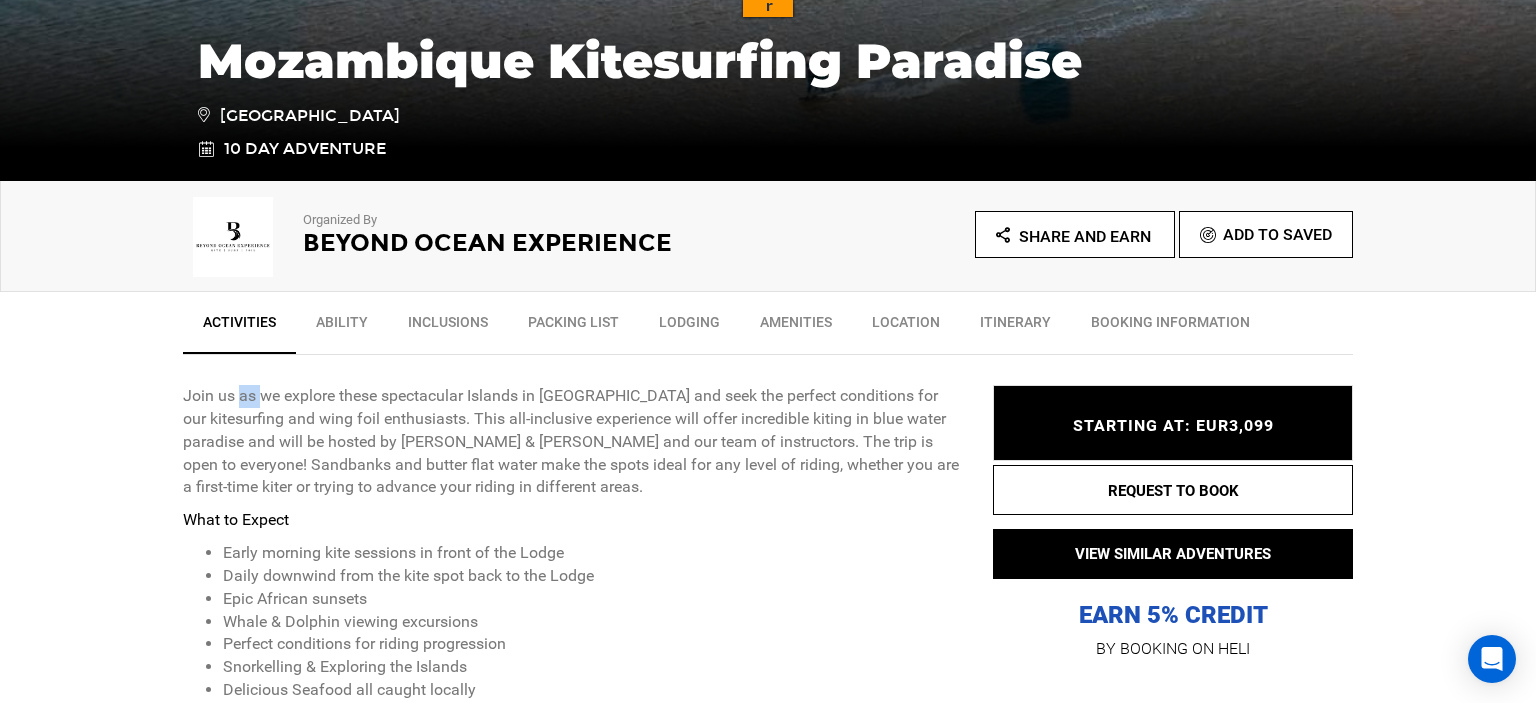 click on "Join us as we explore these spectacular Islands in [GEOGRAPHIC_DATA] and seek the perfect conditions for our kitesurfing and wing foil enthusiasts. This all-inclusive experience will offer incredible kiting in blue water paradise and will be hosted by [PERSON_NAME] & [PERSON_NAME] and our team of instructors. The trip is open to everyone! Sandbanks and butter flat water make the spots ideal for any level of riding, whether you are a first-time kiter or trying to advance your riding in different areas." at bounding box center (573, 442) 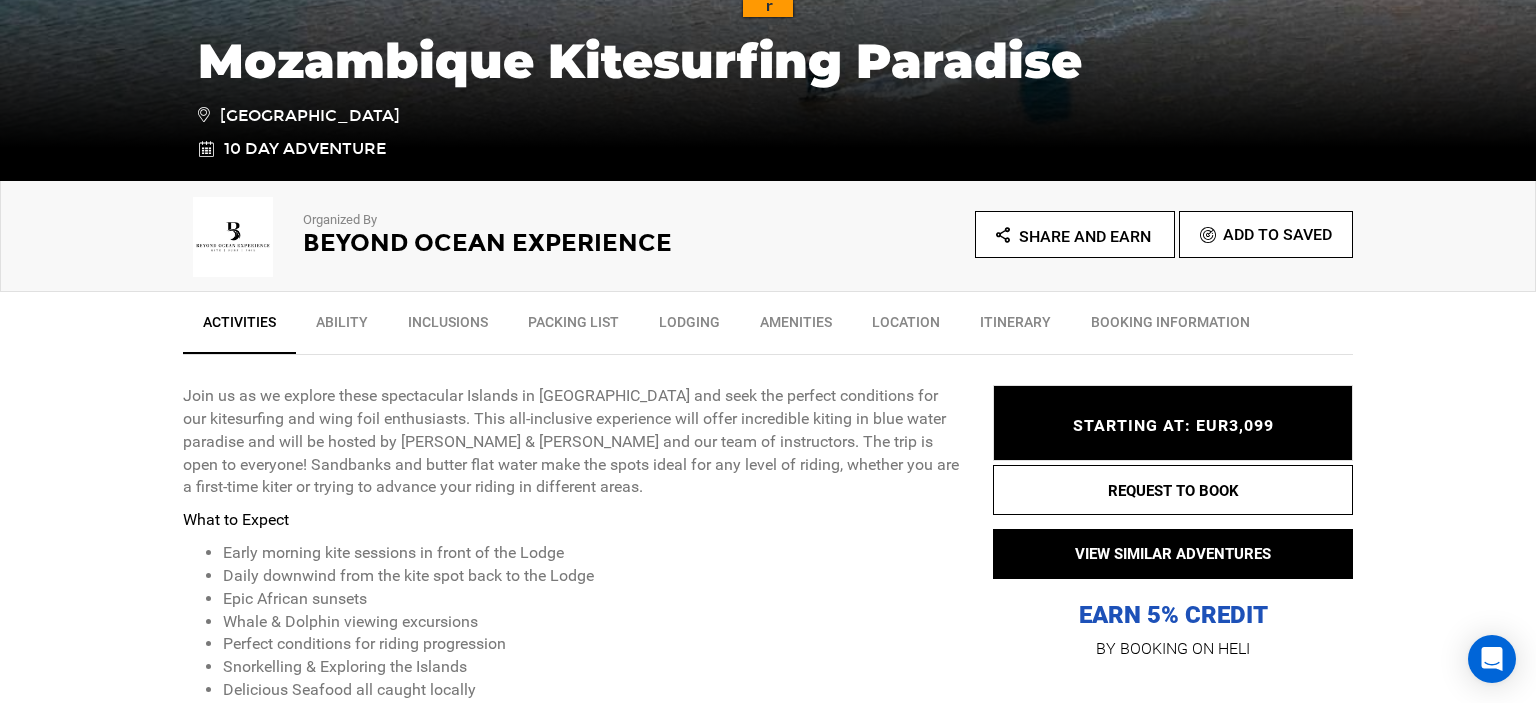 click on "Join us as we explore these spectacular Islands in [GEOGRAPHIC_DATA] and seek the perfect conditions for our kitesurfing and wing foil enthusiasts. This all-inclusive experience will offer incredible kiting in blue water paradise and will be hosted by [PERSON_NAME] & [PERSON_NAME] and our team of instructors. The trip is open to everyone! Sandbanks and butter flat water make the spots ideal for any level of riding, whether you are a first-time kiter or trying to advance your riding in different areas." at bounding box center (573, 442) 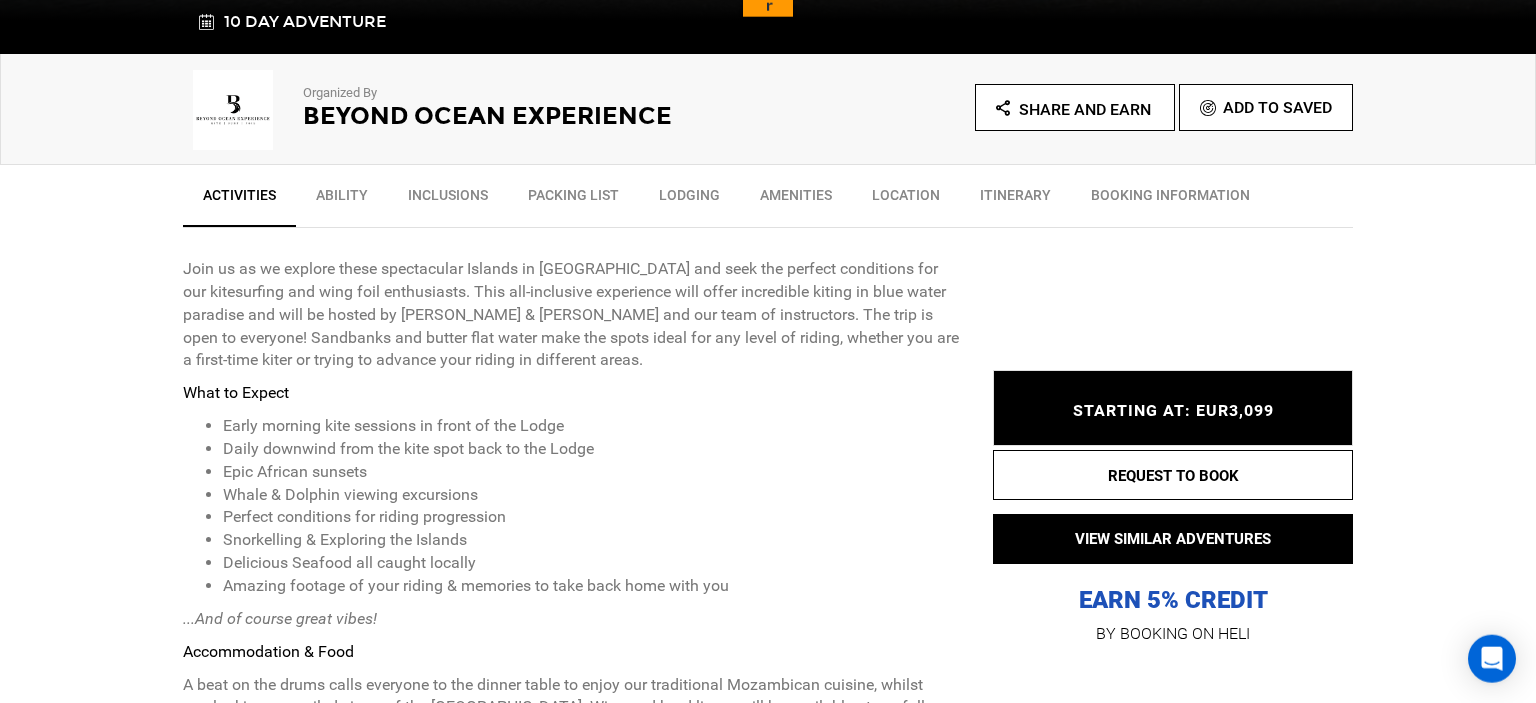 scroll, scrollTop: 739, scrollLeft: 0, axis: vertical 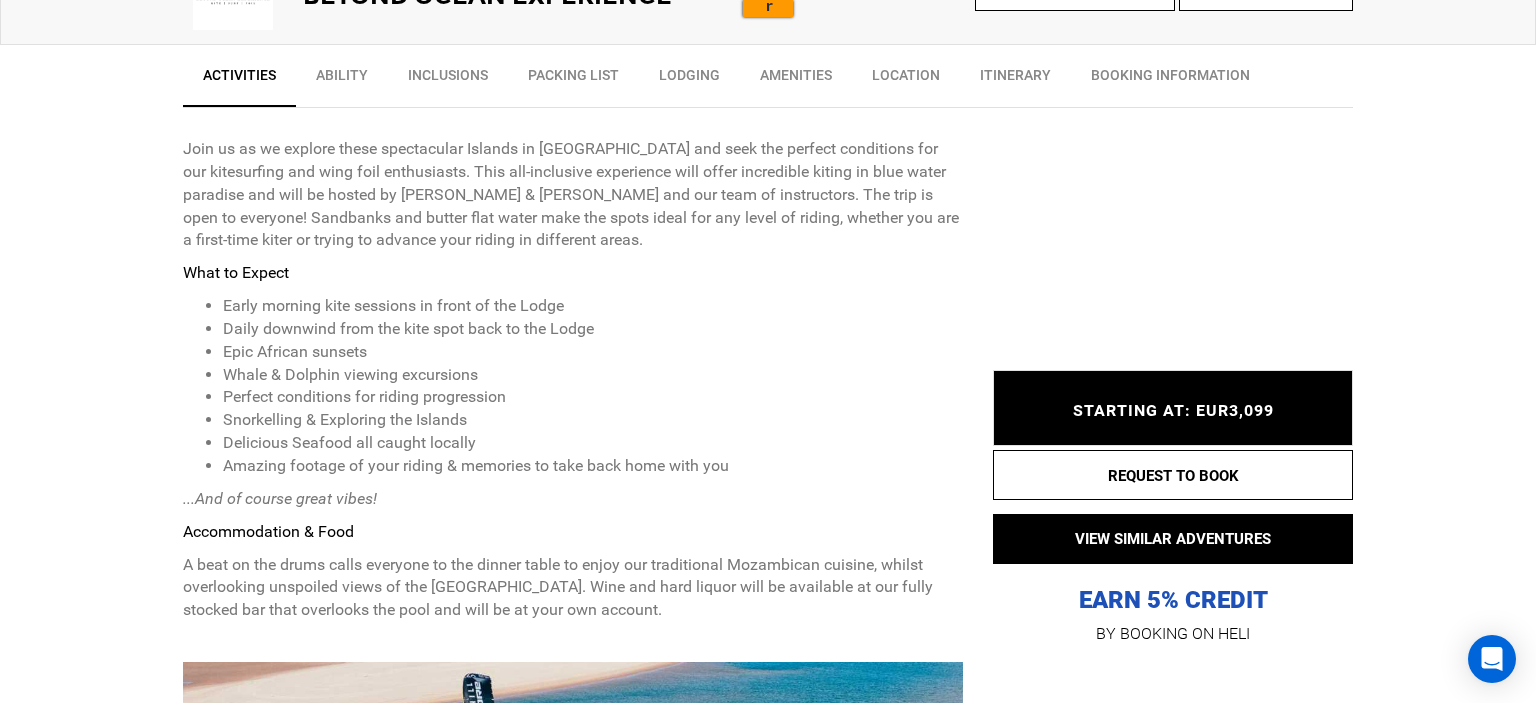 click on "Whale & Dolphin viewing excursions" at bounding box center [593, 375] 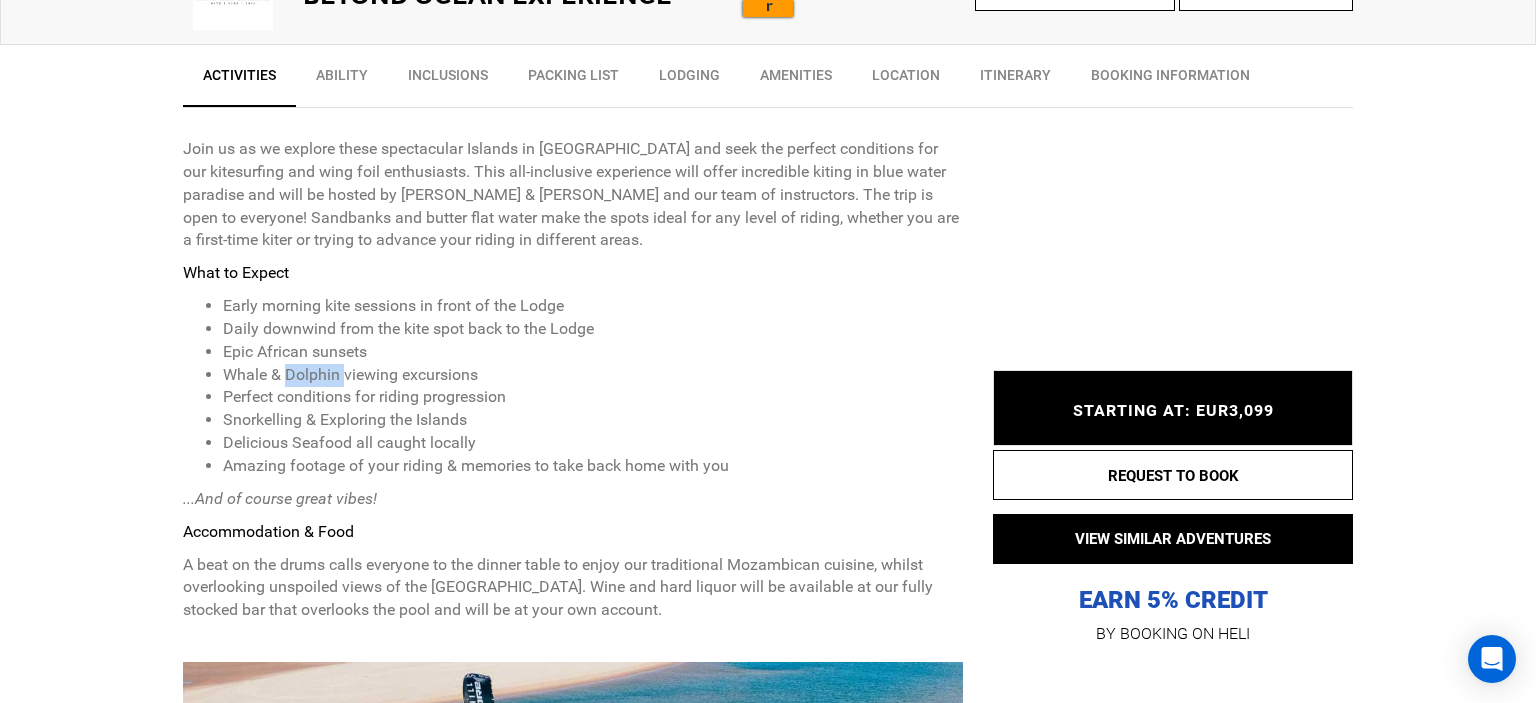 click on "Whale & Dolphin viewing excursions" at bounding box center (593, 375) 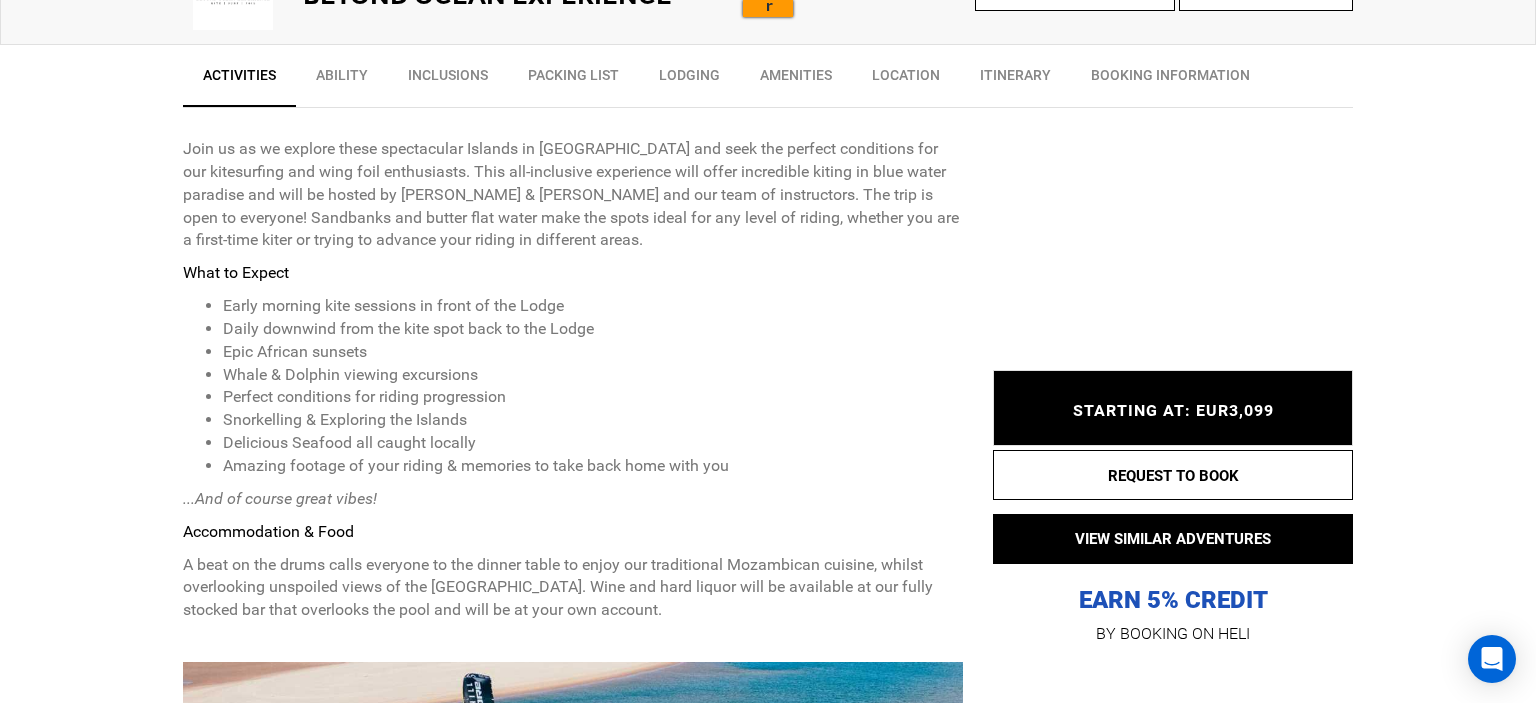 click on "Whale & Dolphin viewing excursions" at bounding box center (593, 375) 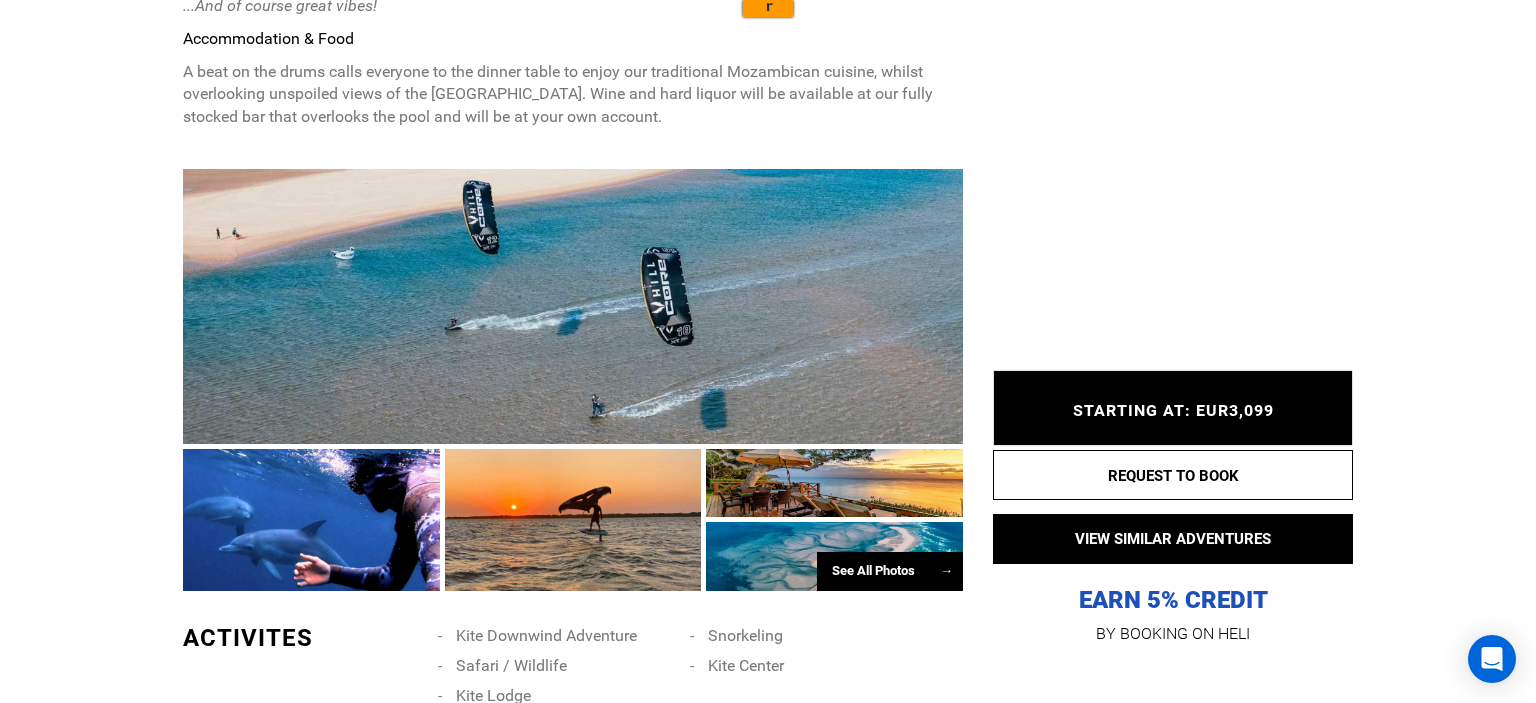 scroll, scrollTop: 1478, scrollLeft: 0, axis: vertical 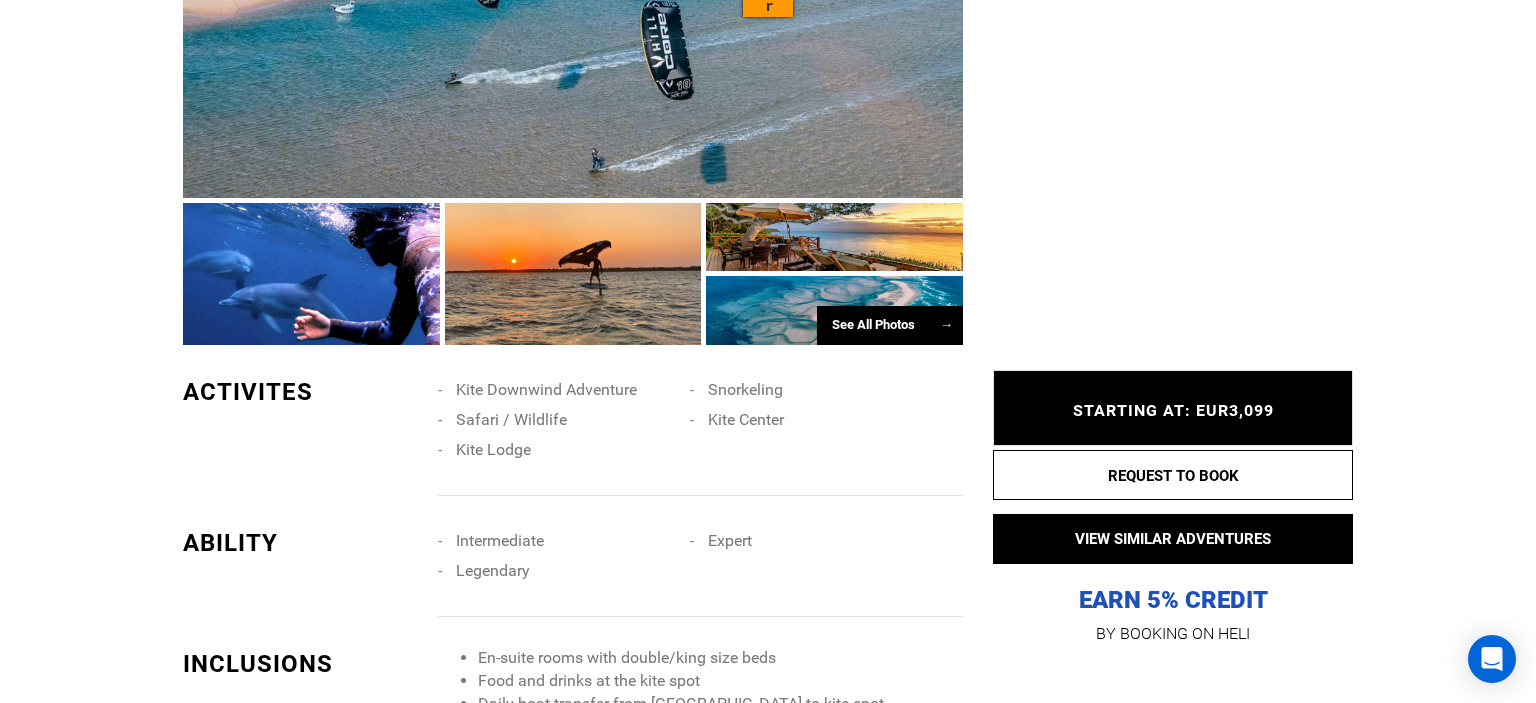 click on "Kite Downwind Adventure" at bounding box center (564, 390) 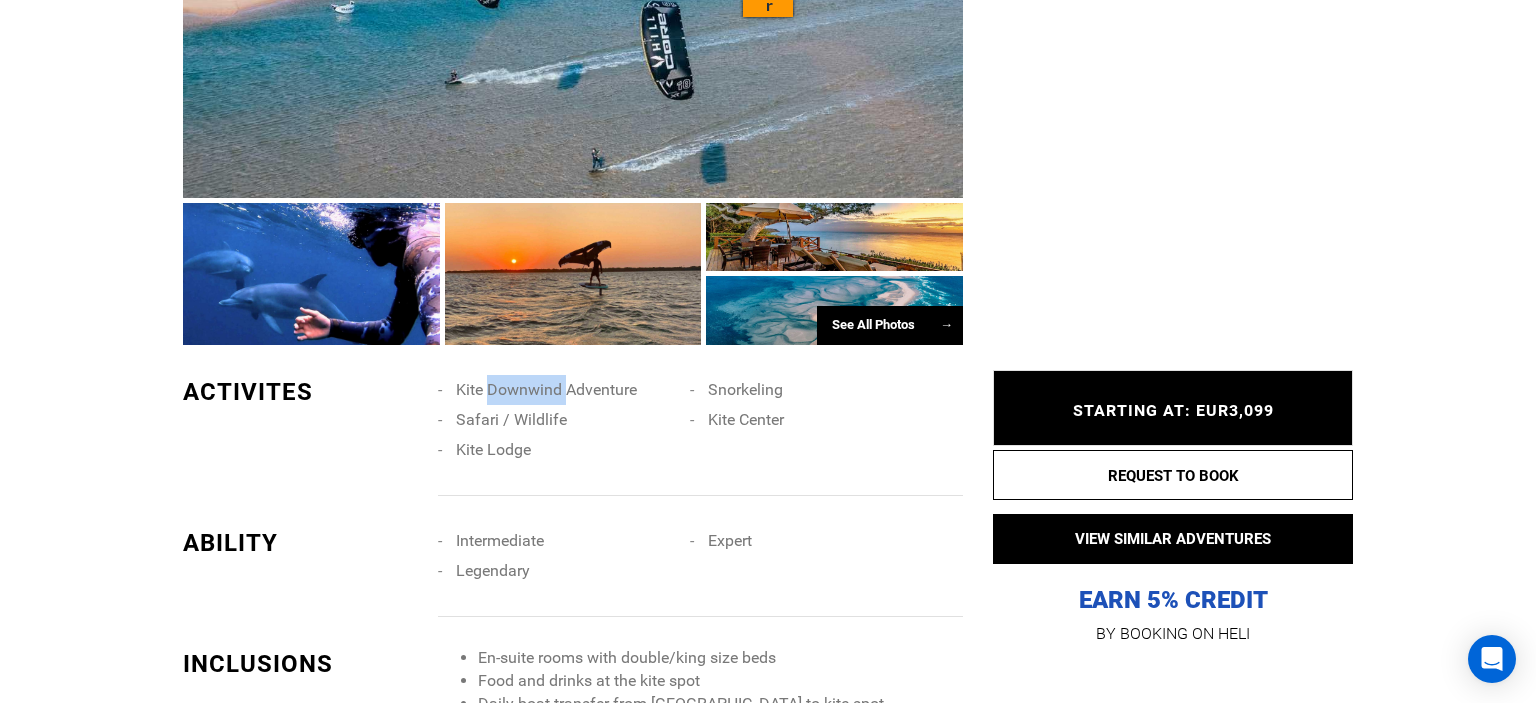 click on "Kite Downwind Adventure" at bounding box center (564, 390) 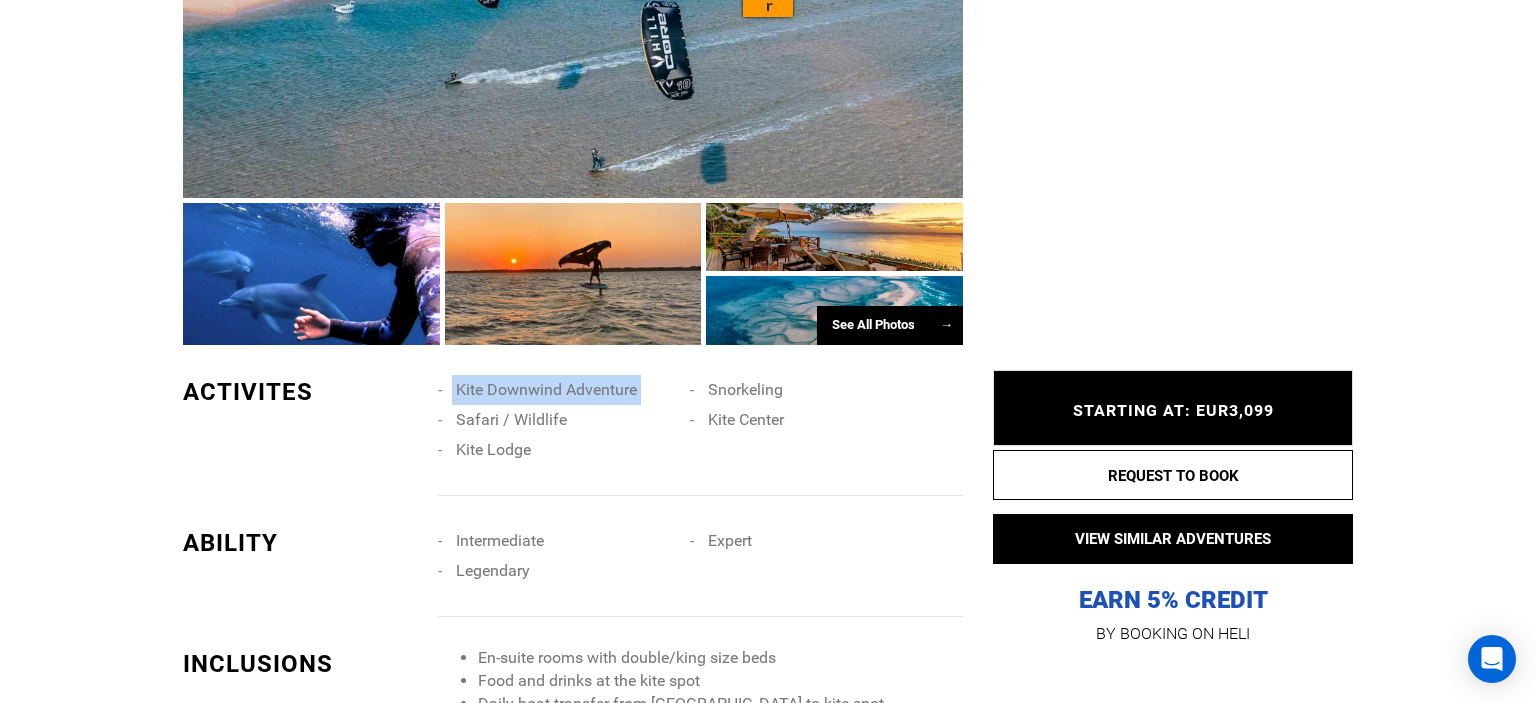 click on "Kite Downwind Adventure" at bounding box center [564, 390] 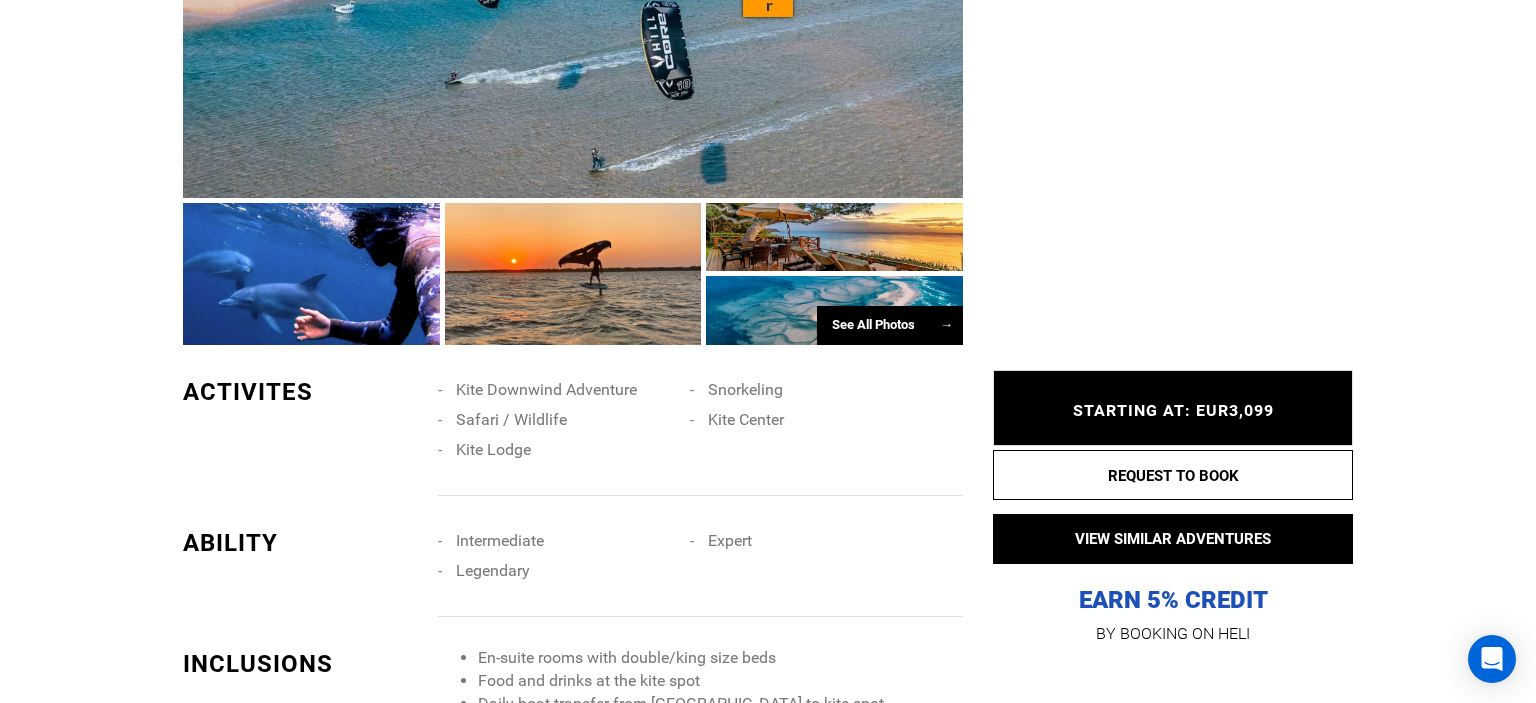 click on "Safari / Wildlife" at bounding box center [564, 420] 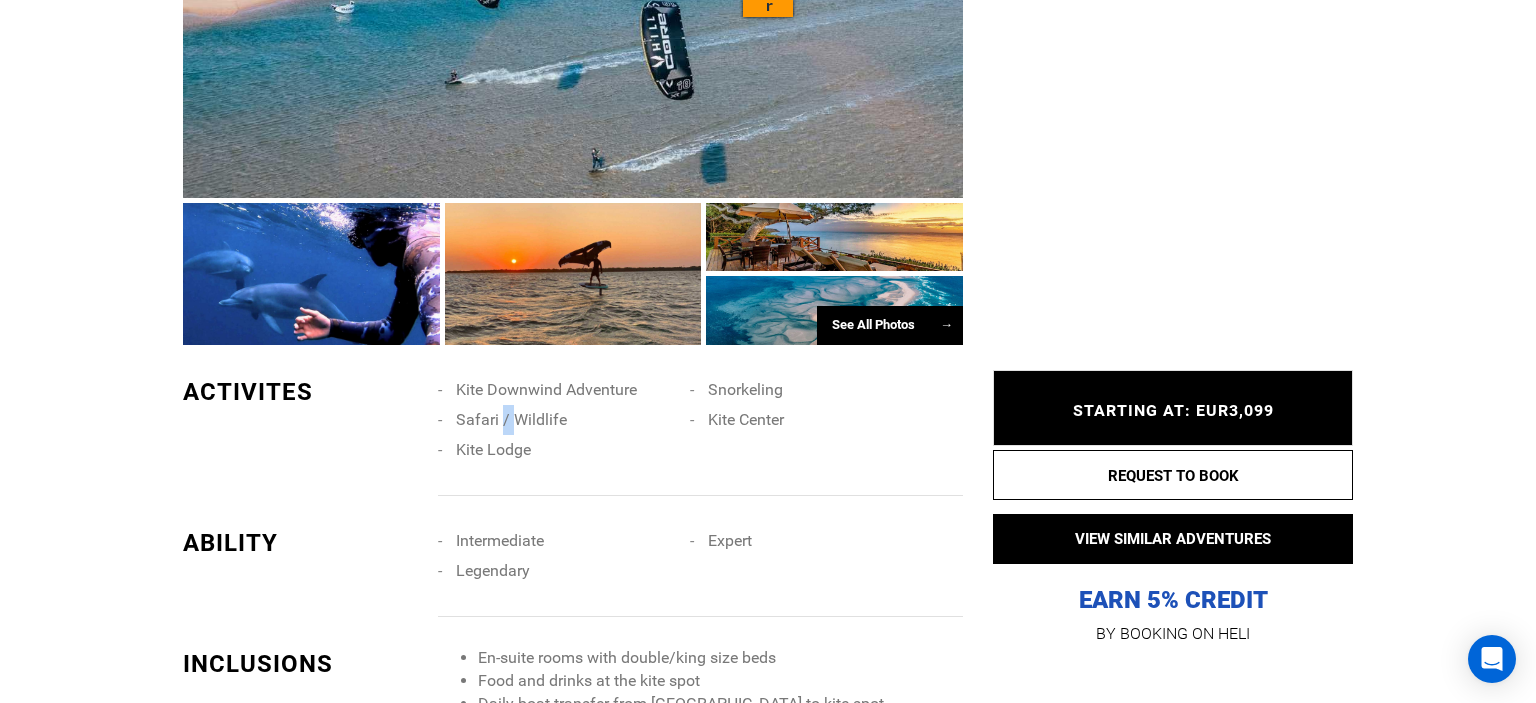 click on "Safari / Wildlife" at bounding box center (564, 420) 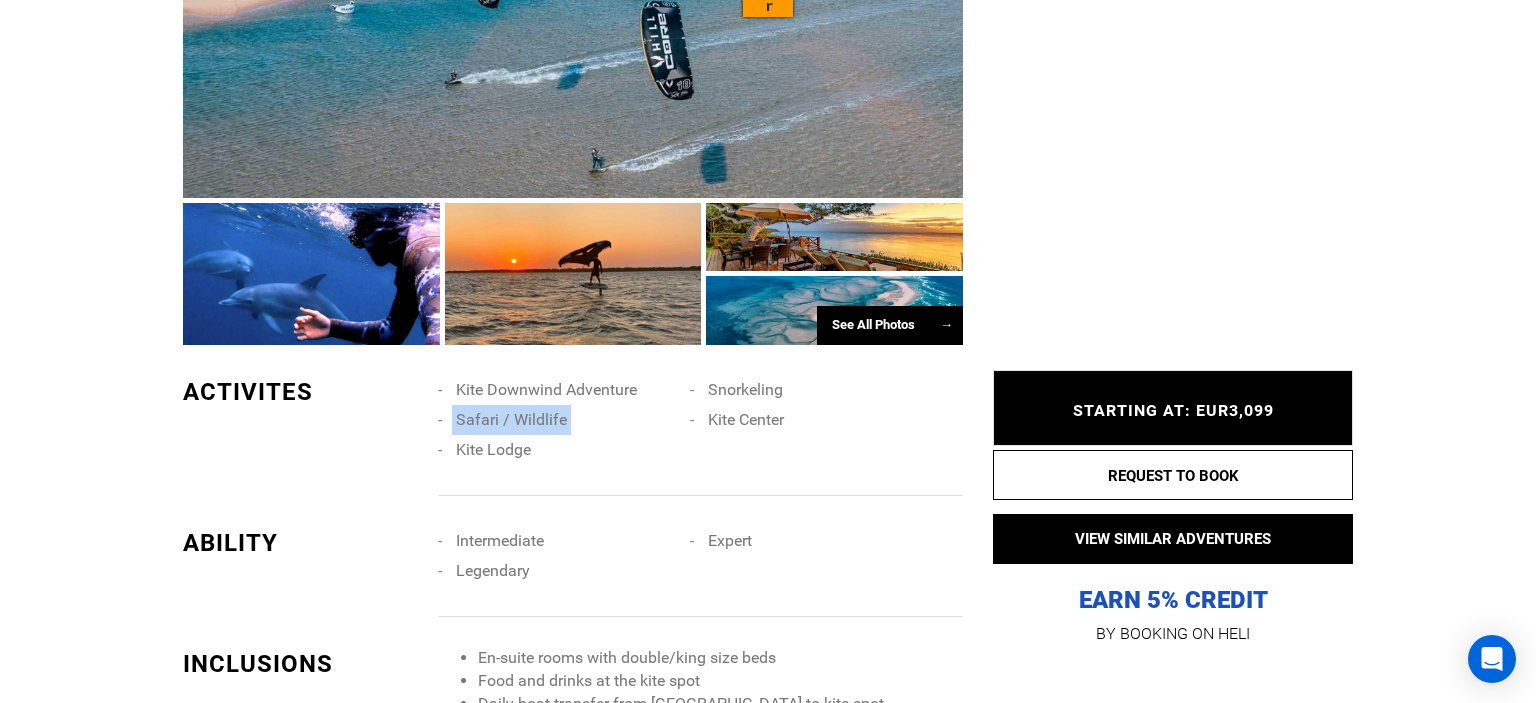 click on "Safari / Wildlife" at bounding box center (564, 420) 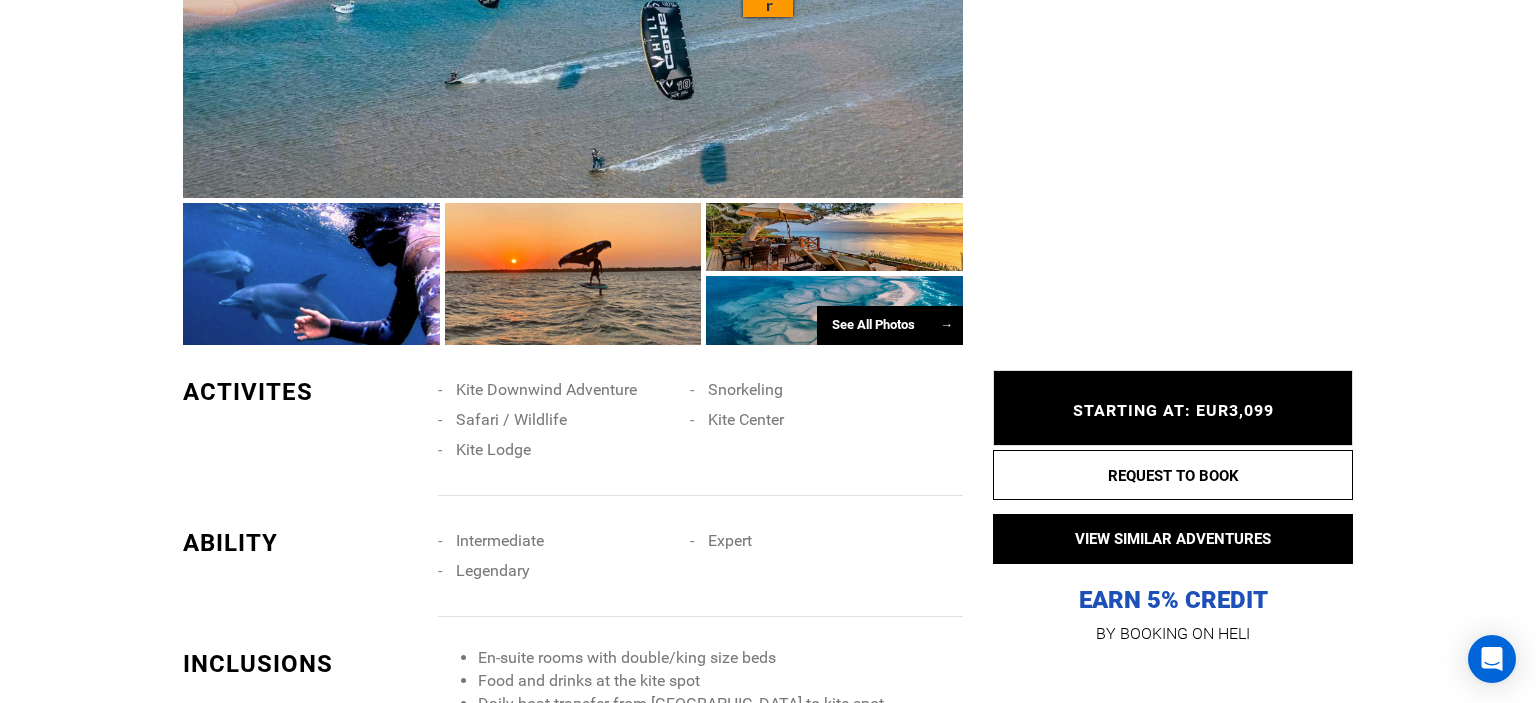 click on "Kite Lodge" at bounding box center [493, 449] 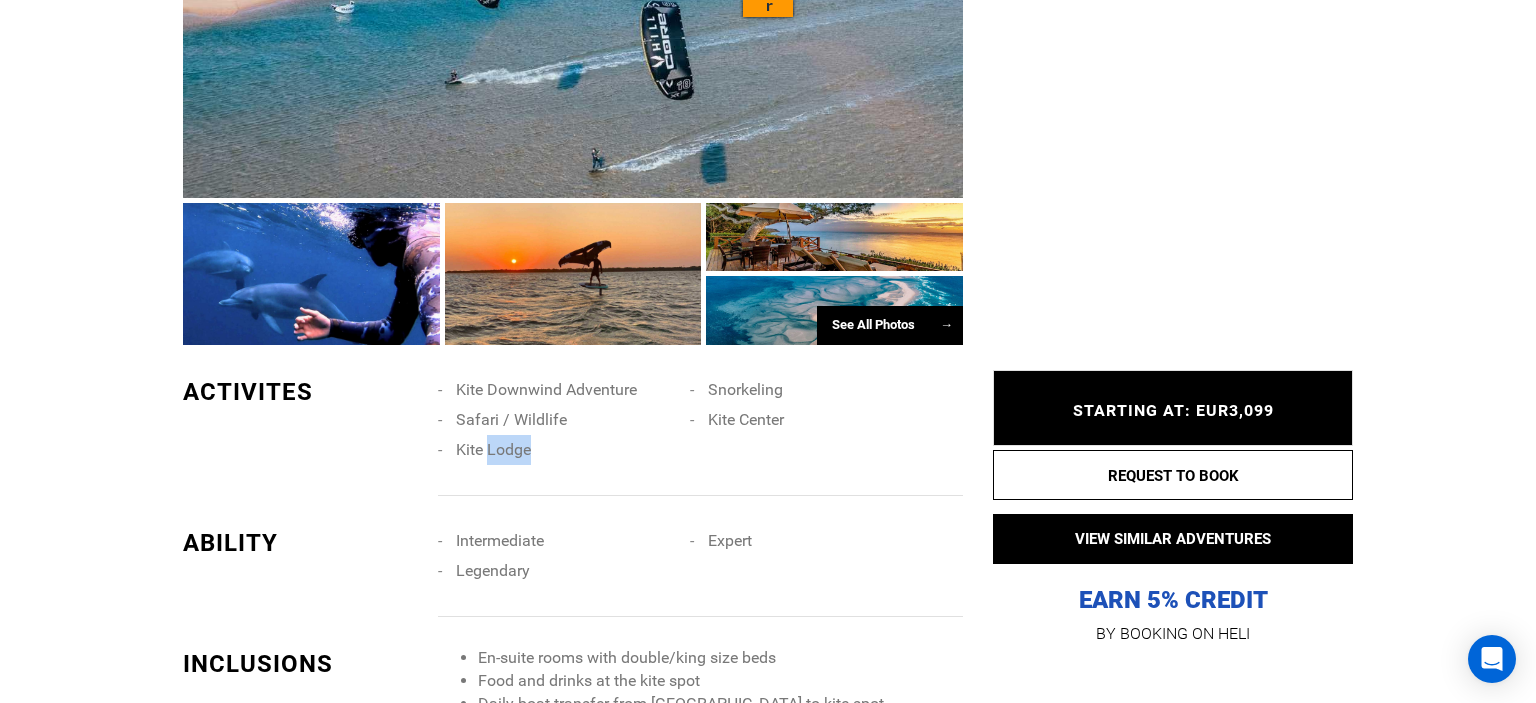 click on "Kite Lodge" at bounding box center [493, 449] 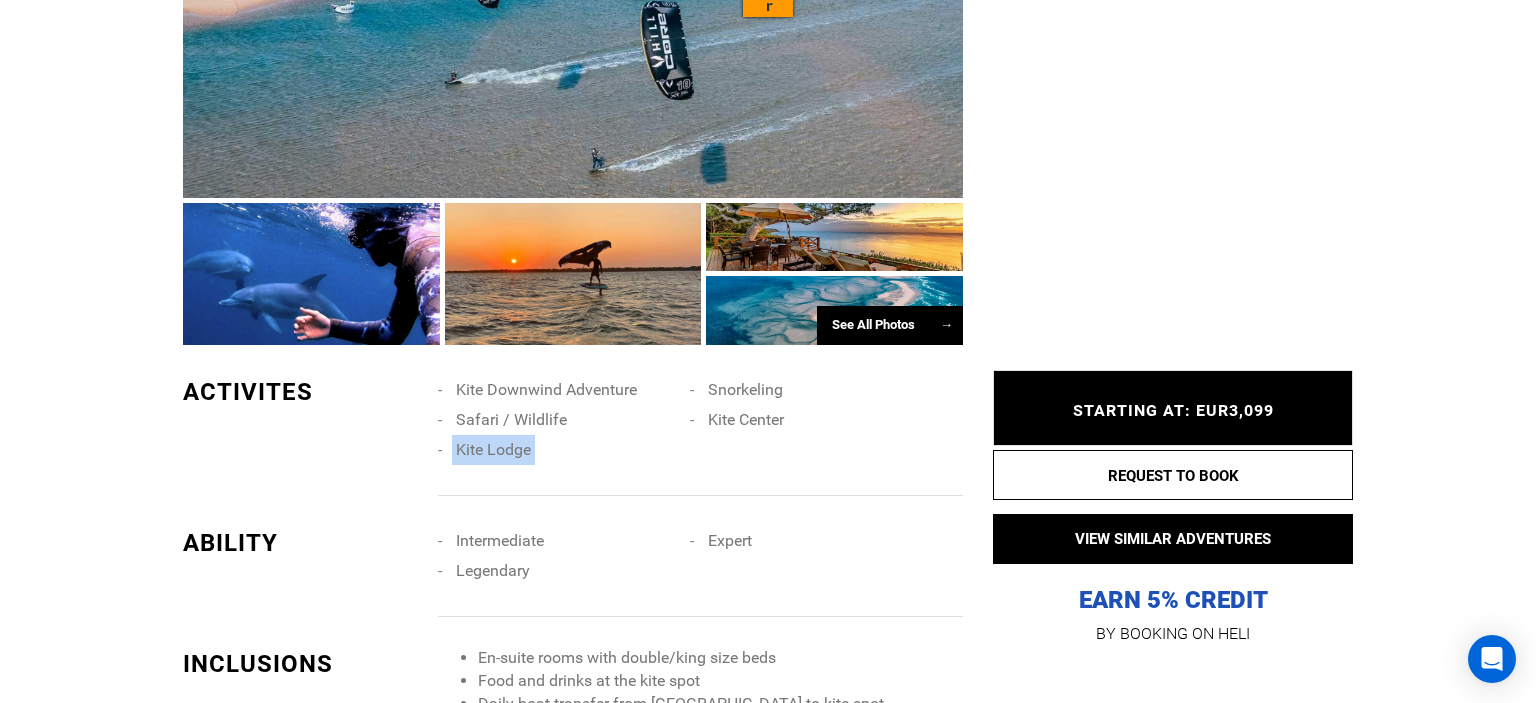 click on "Kite Lodge" at bounding box center [493, 449] 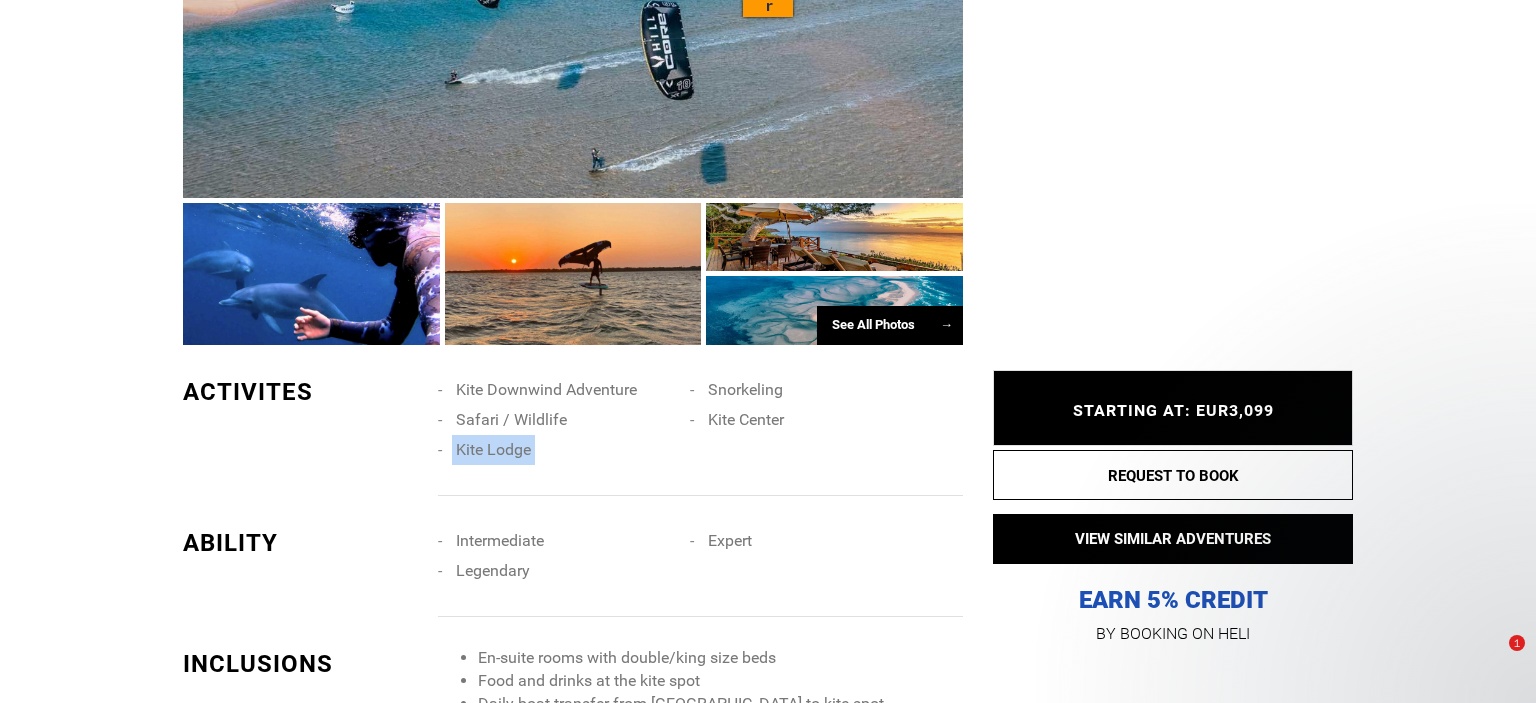 click on "Kite Center" at bounding box center [746, 419] 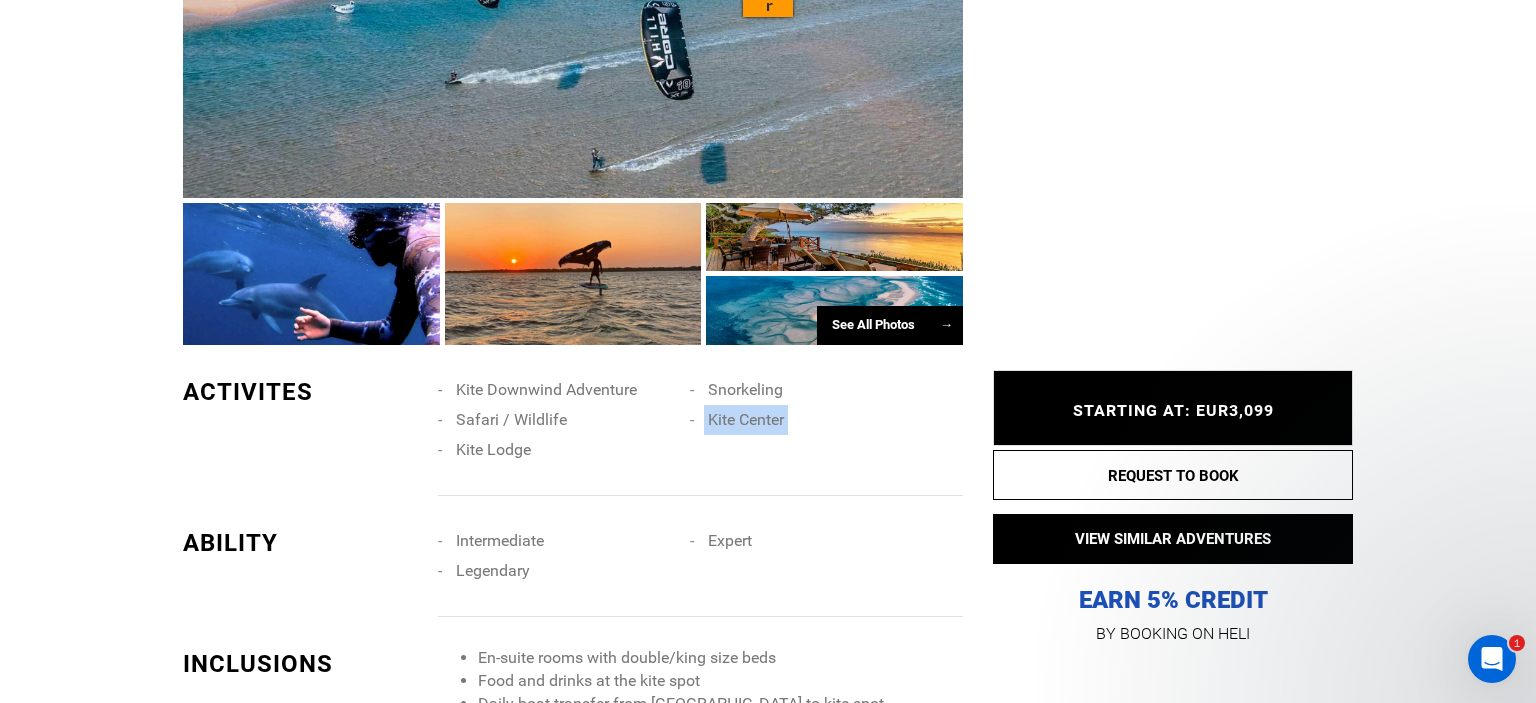click on "Kite Center" at bounding box center [746, 419] 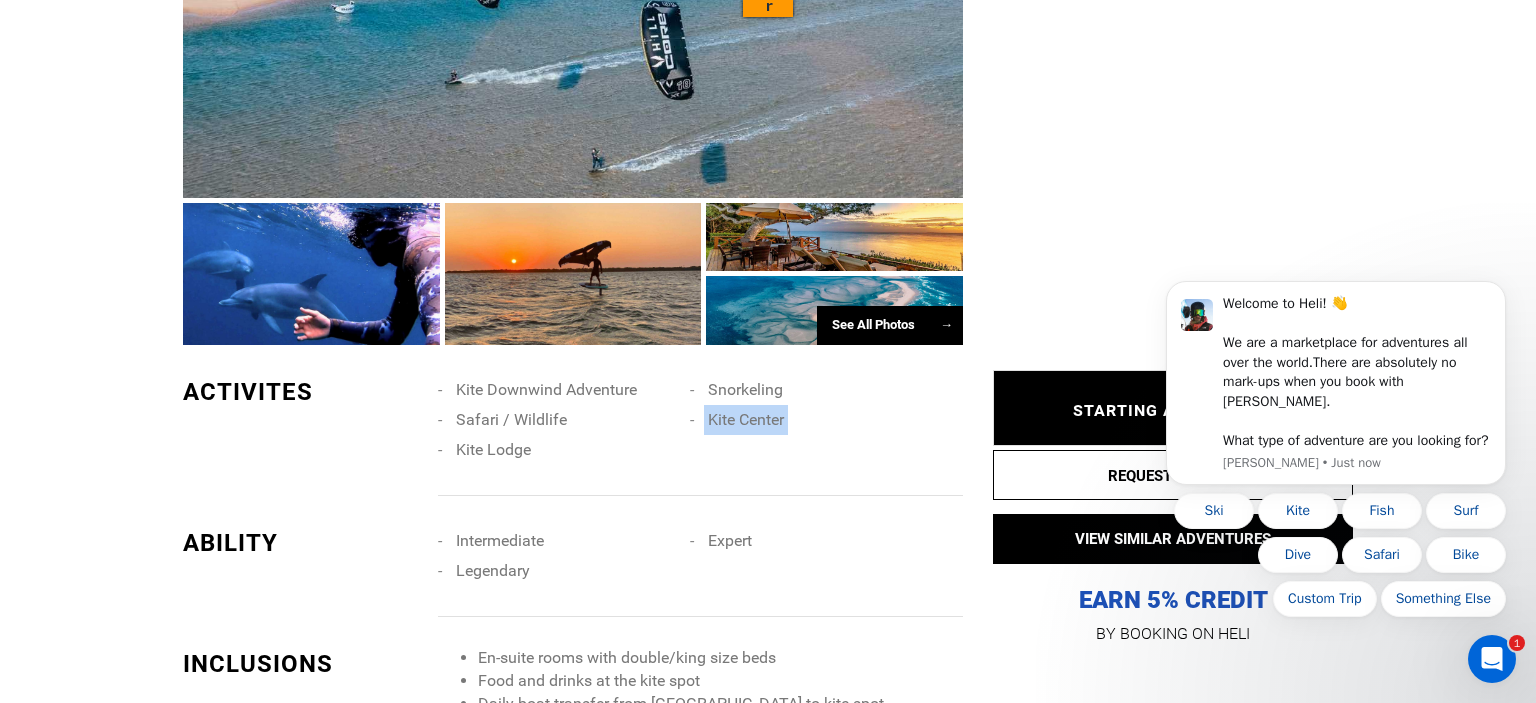 scroll, scrollTop: 0, scrollLeft: 0, axis: both 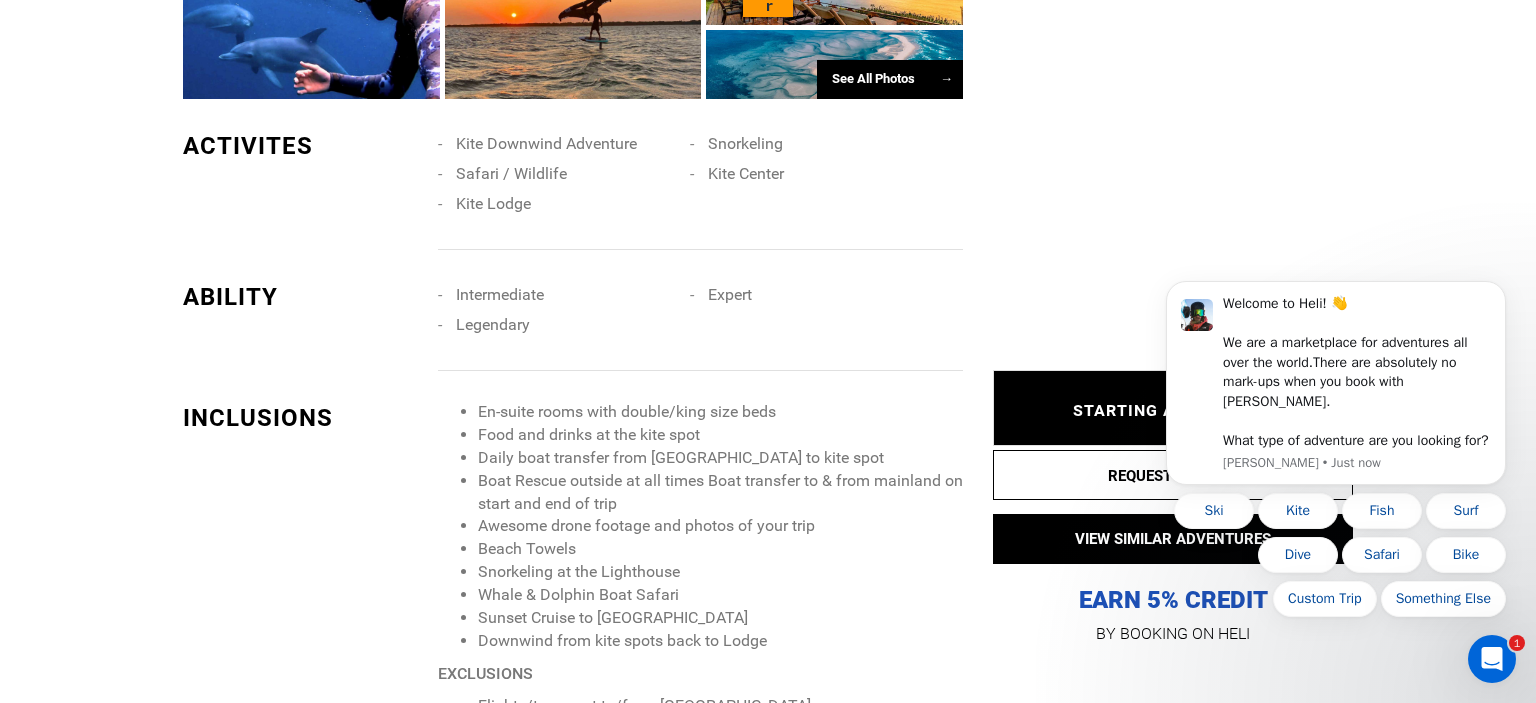 click on "Legendary" at bounding box center [493, 324] 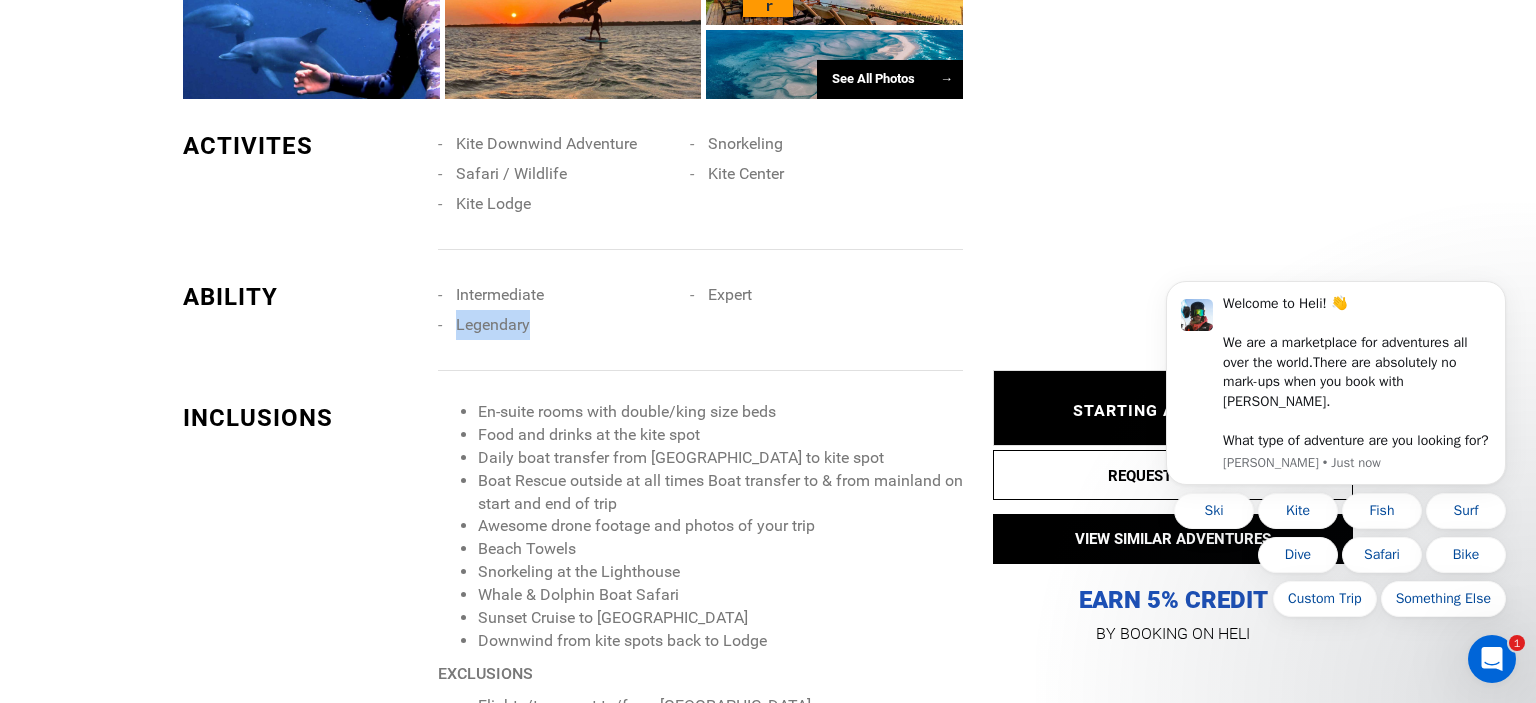 click on "Legendary" at bounding box center [493, 324] 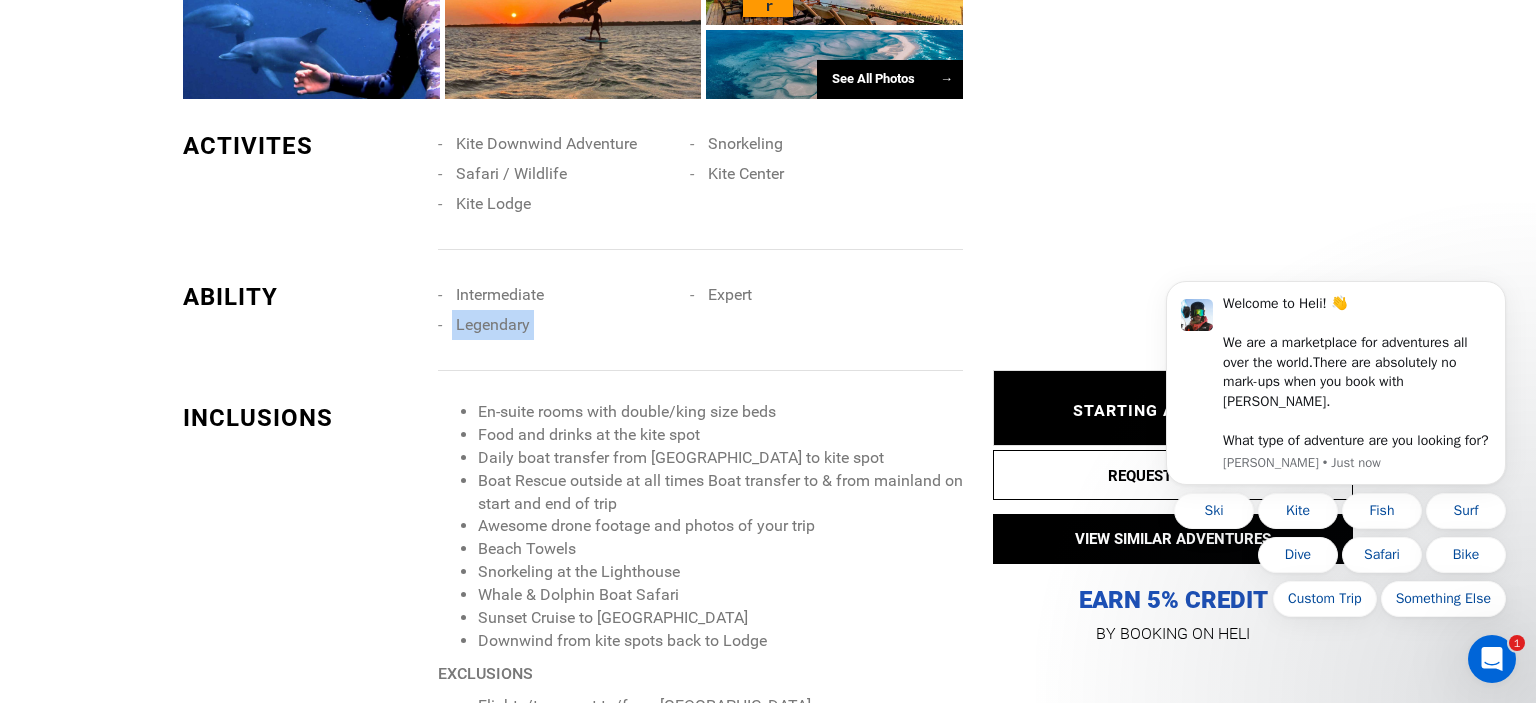 click on "Legendary" at bounding box center [493, 324] 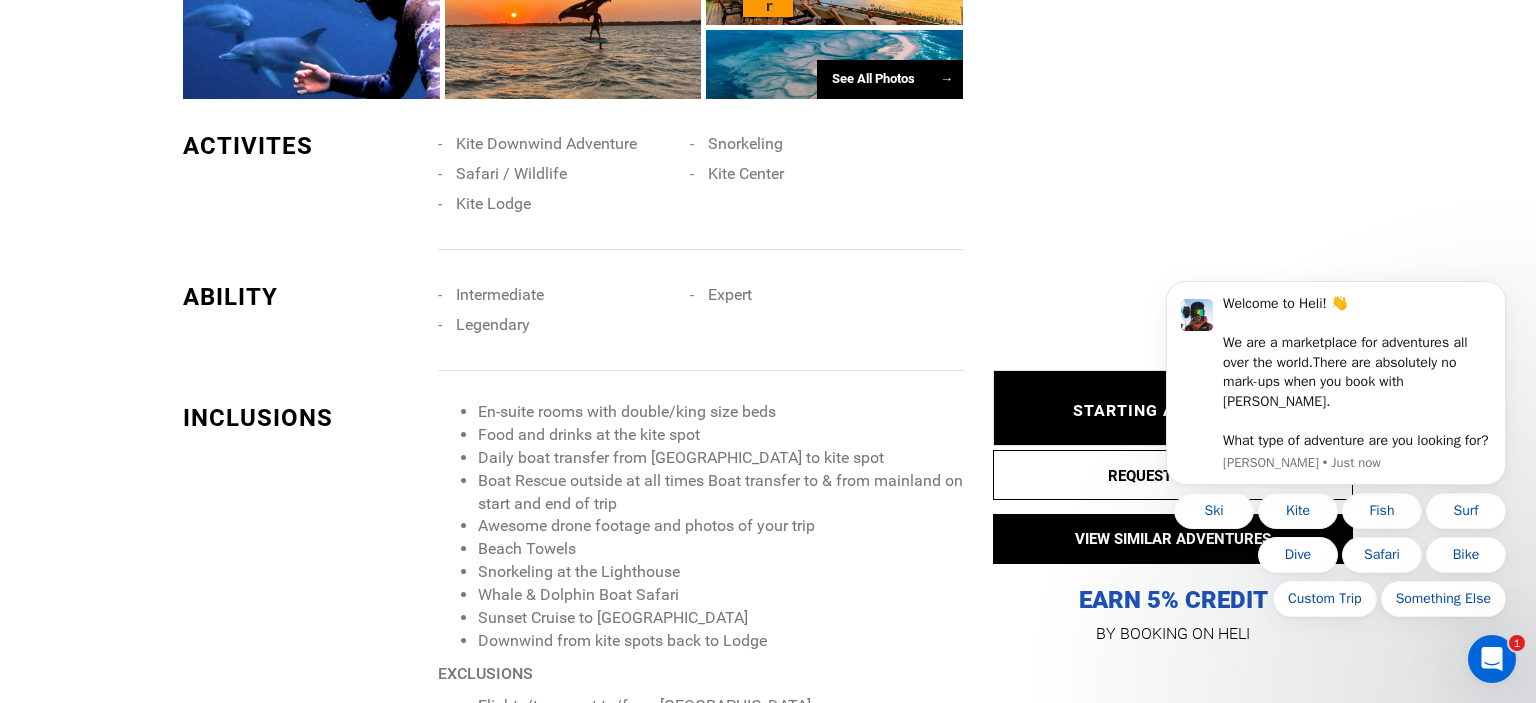 click on "Food and drinks at the kite spot" at bounding box center [720, 435] 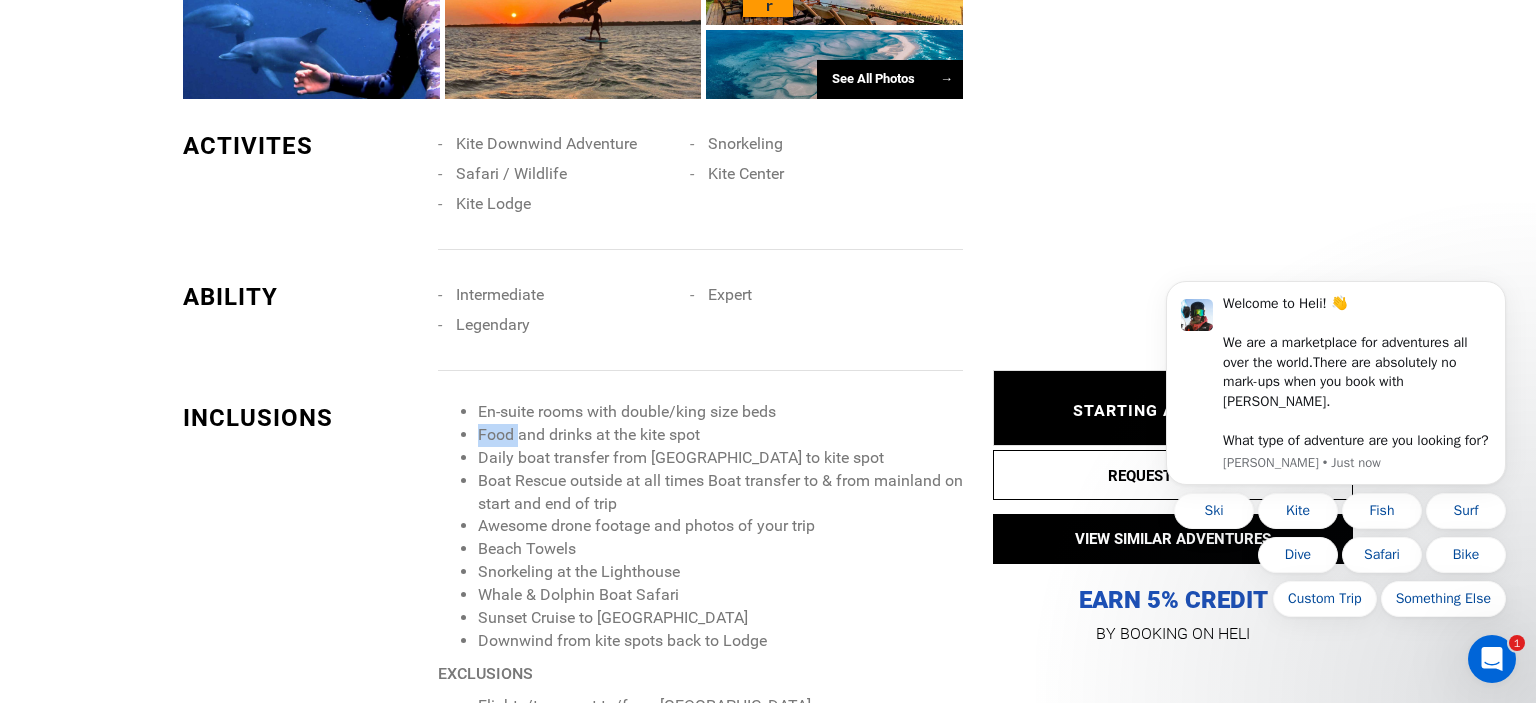 click on "Food and drinks at the kite spot" at bounding box center [720, 435] 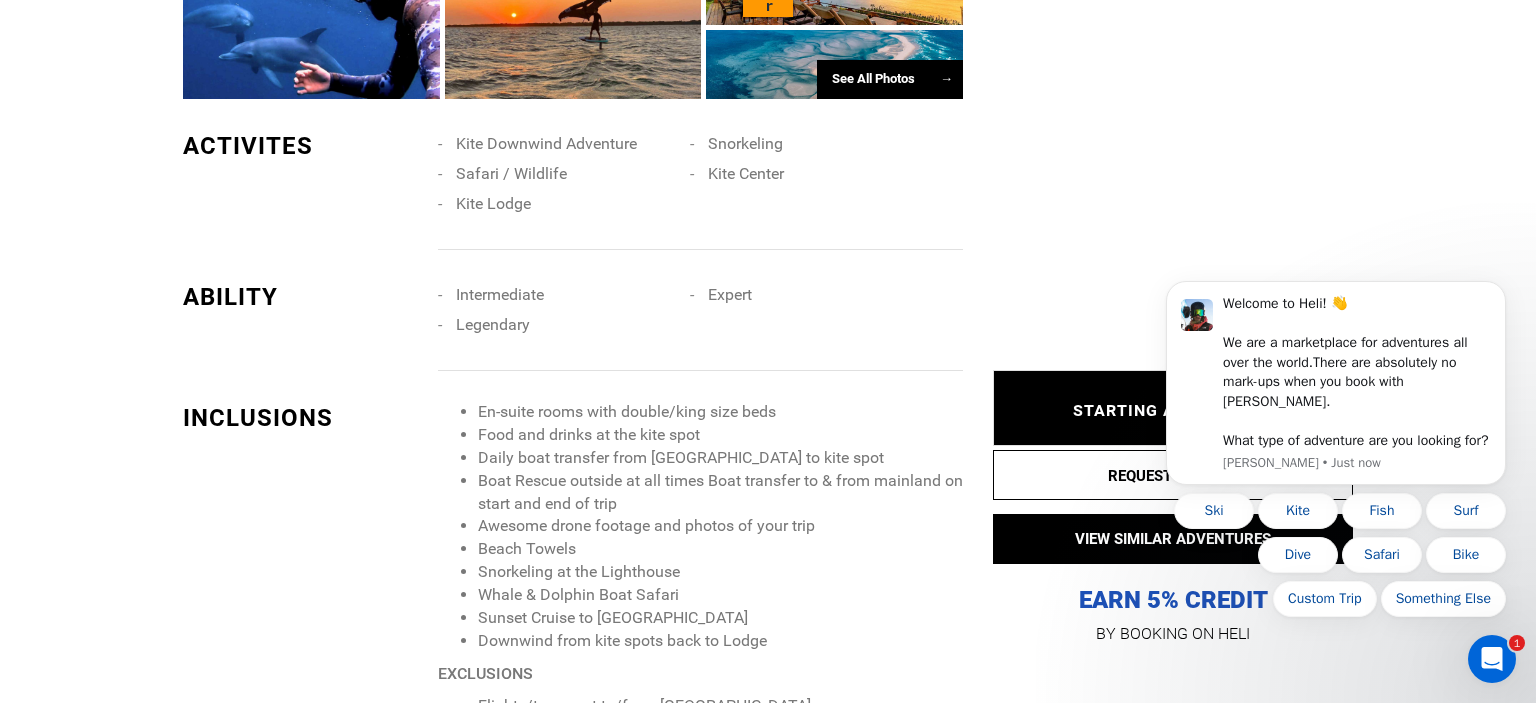 click on "Food and drinks at the kite spot" at bounding box center [720, 435] 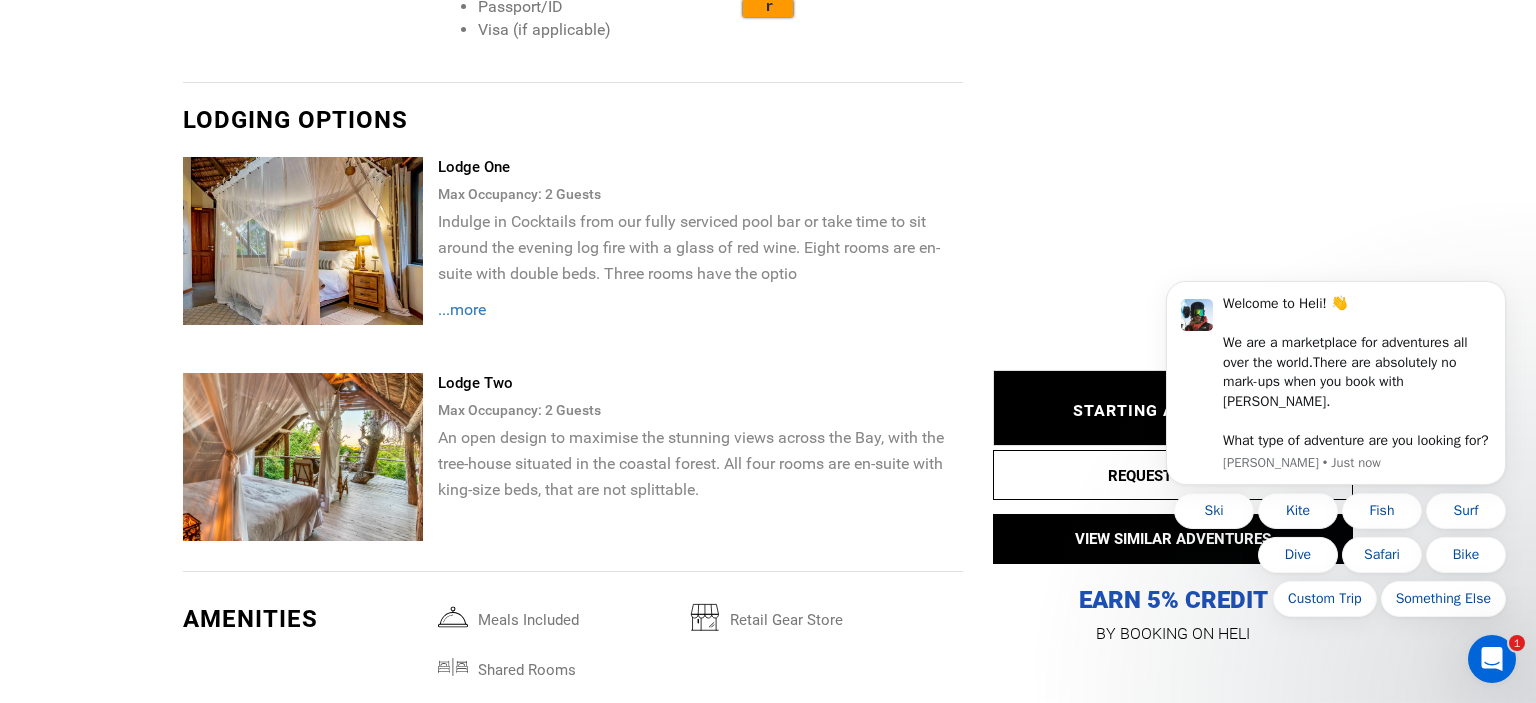 scroll, scrollTop: 3942, scrollLeft: 0, axis: vertical 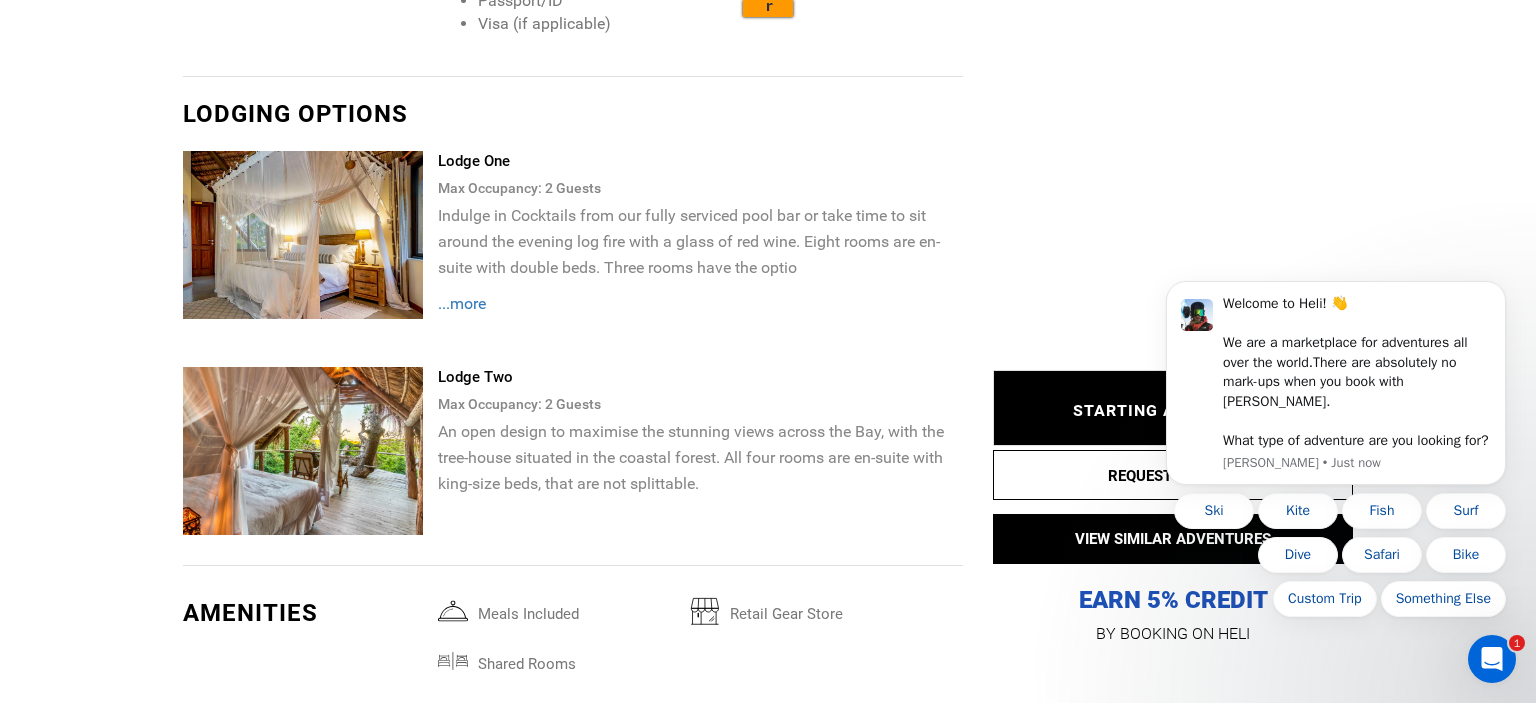 click on "Max Occupancy: 2 Guest s" at bounding box center (700, 188) 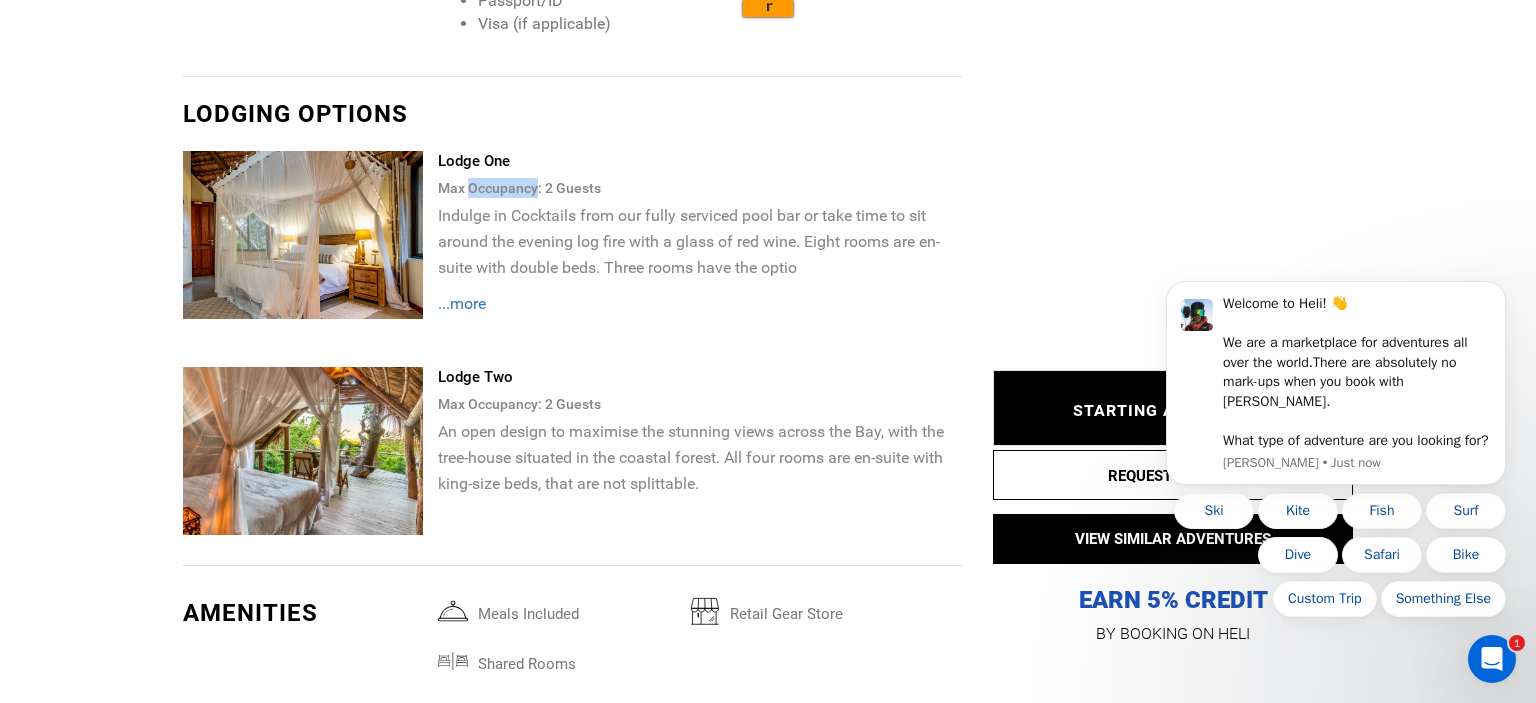 click on "Max Occupancy: 2 Guest s" at bounding box center [700, 188] 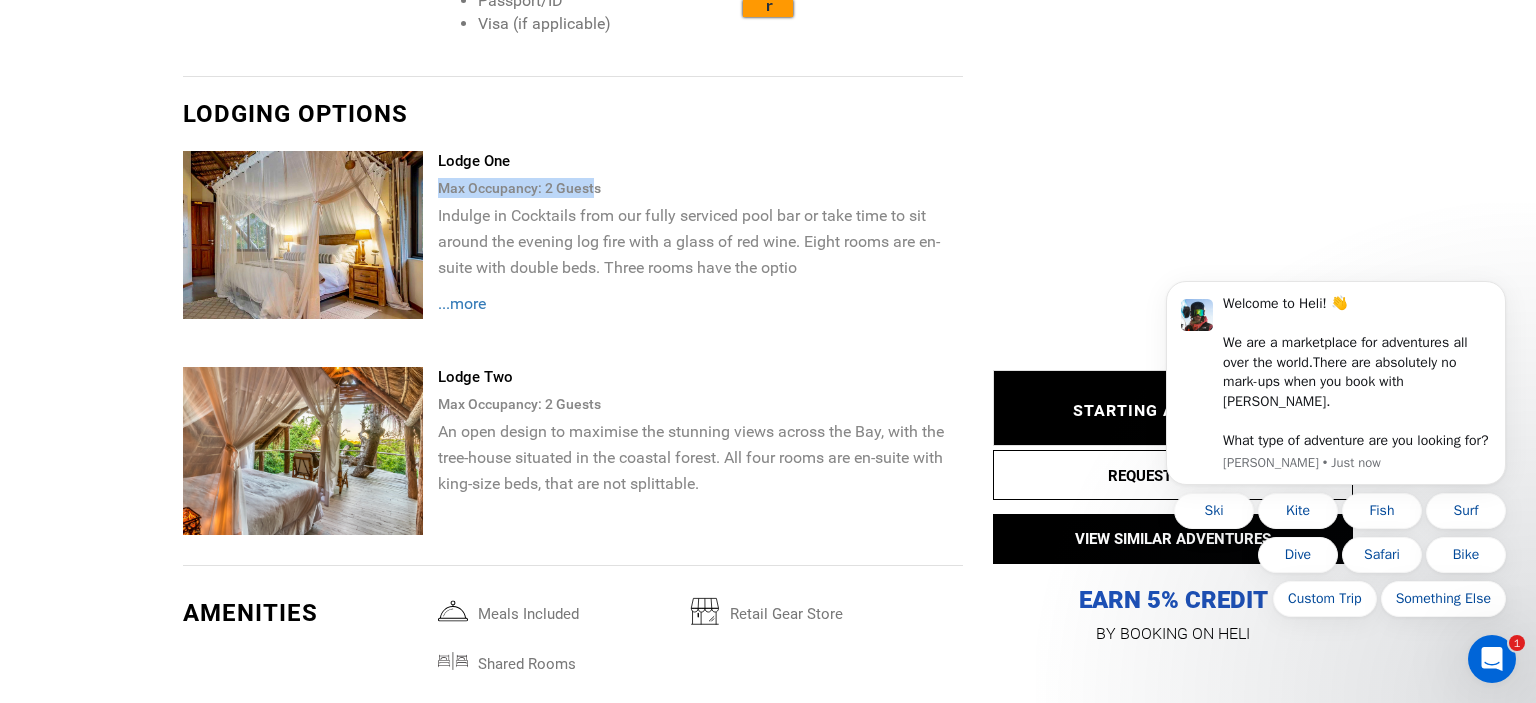 click on "Max Occupancy: 2 Guest s" at bounding box center [700, 188] 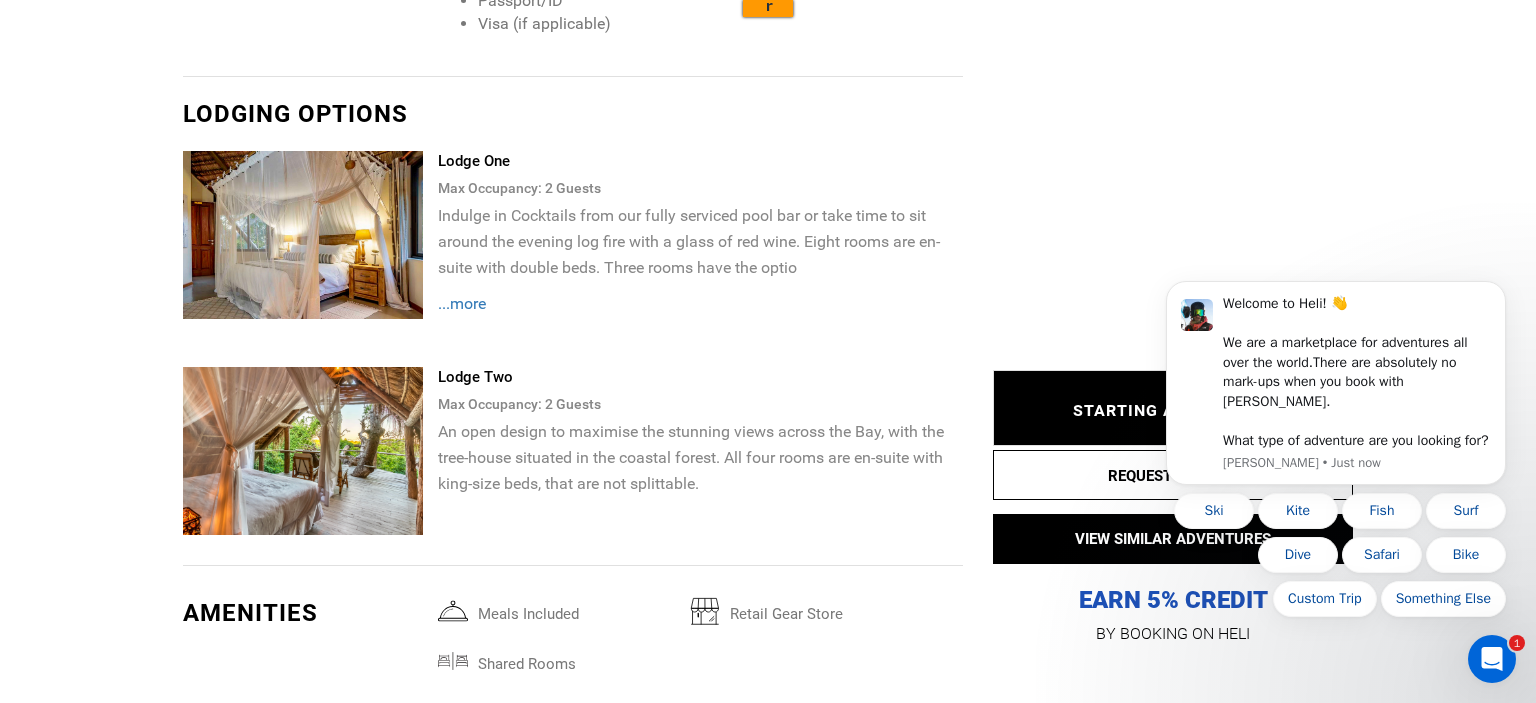 click on "Max Occupancy: 2 Guest s" at bounding box center (700, 404) 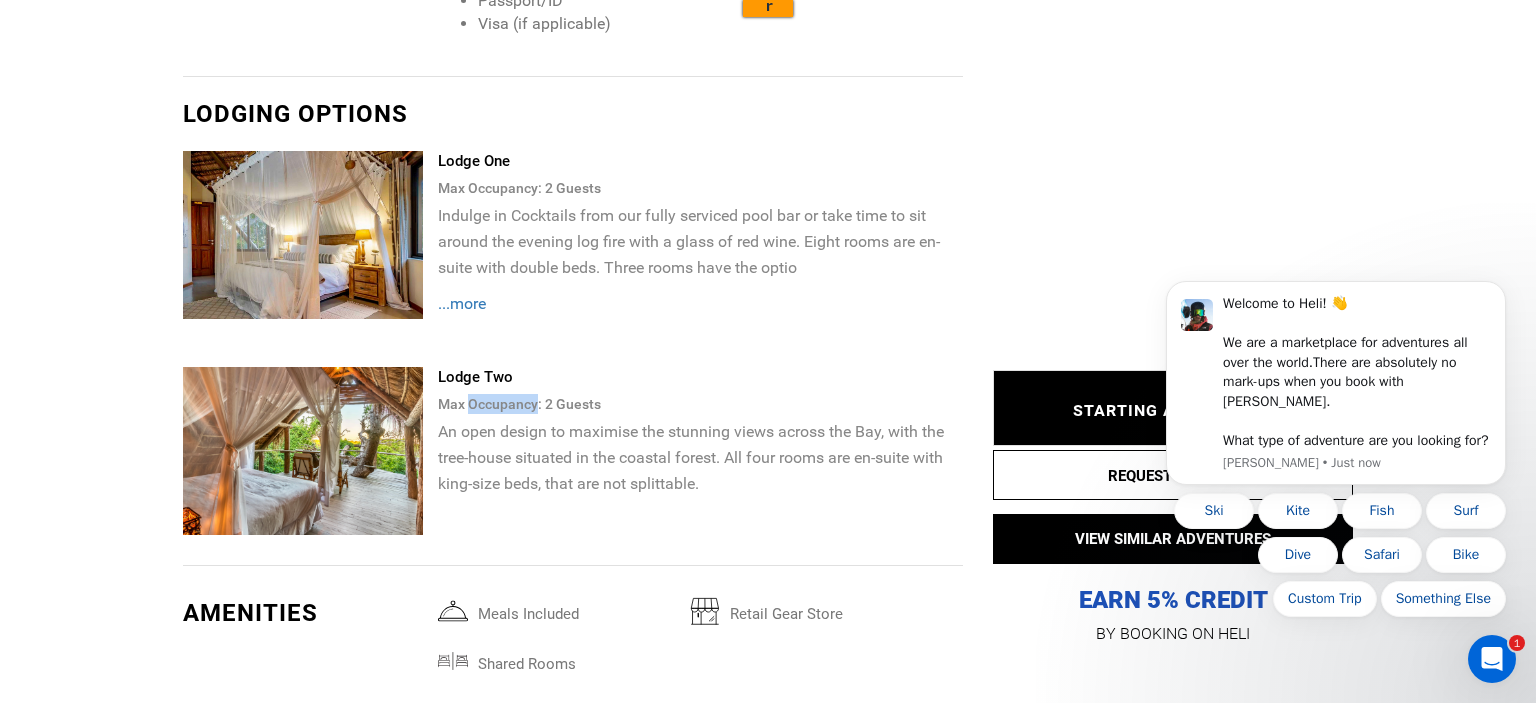 click on "Max Occupancy: 2 Guest s" at bounding box center [700, 404] 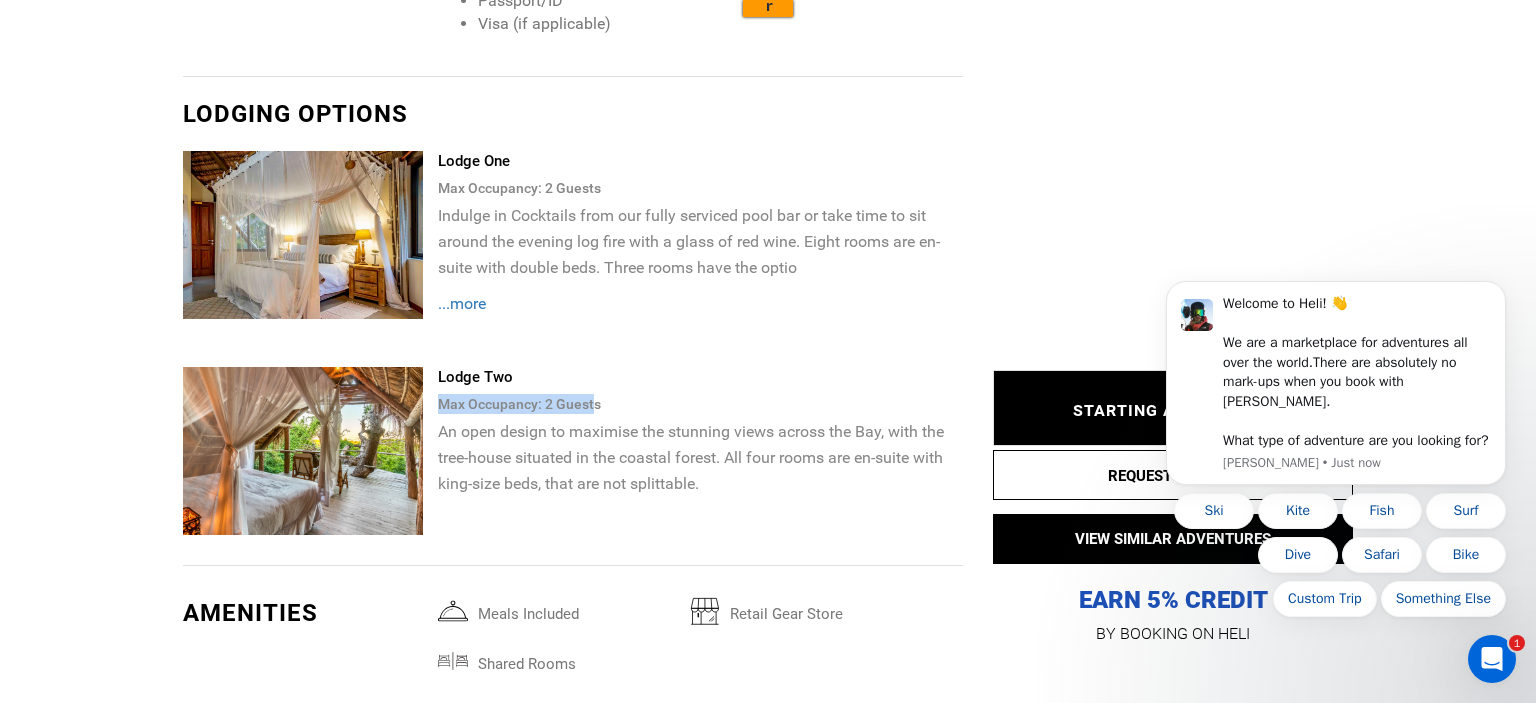 click on "Max Occupancy: 2 Guest s" at bounding box center (700, 404) 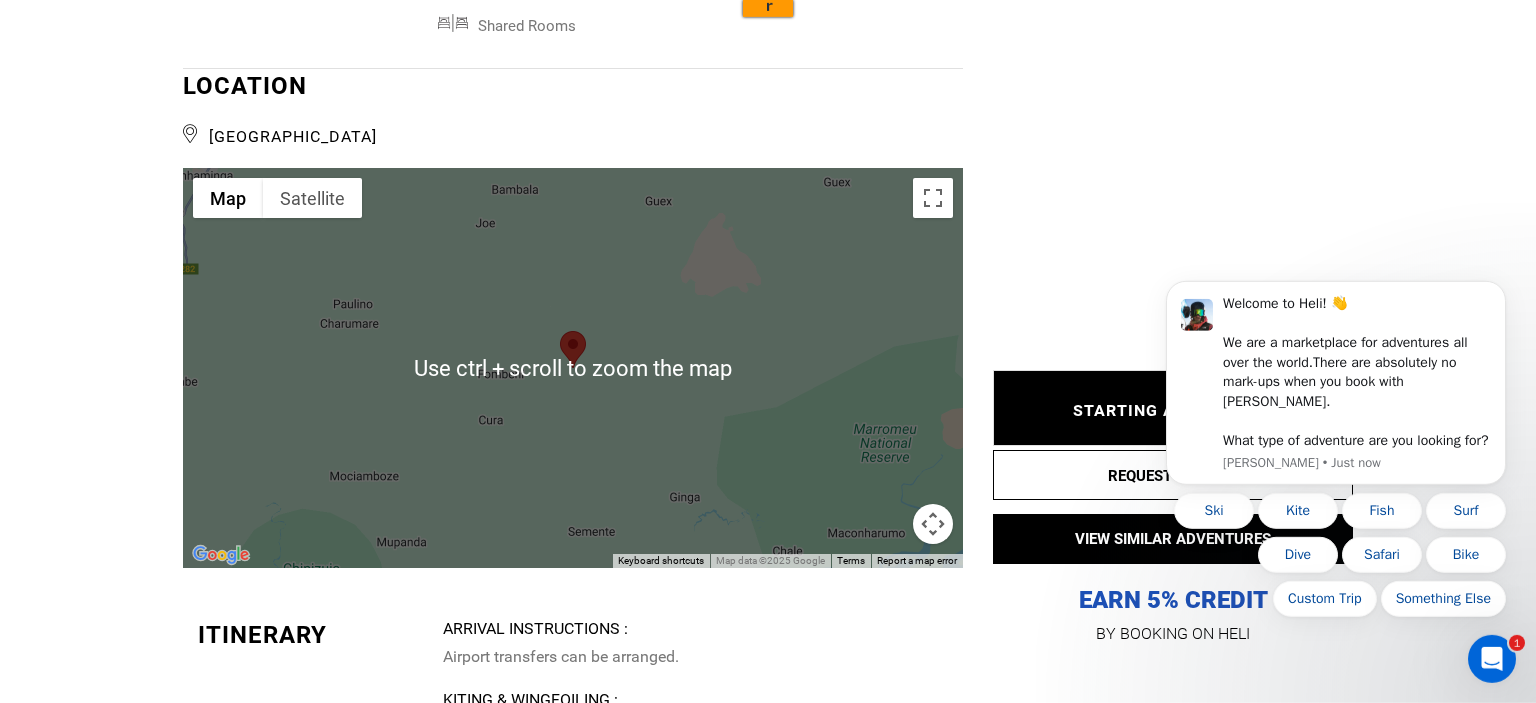 scroll, scrollTop: 4681, scrollLeft: 0, axis: vertical 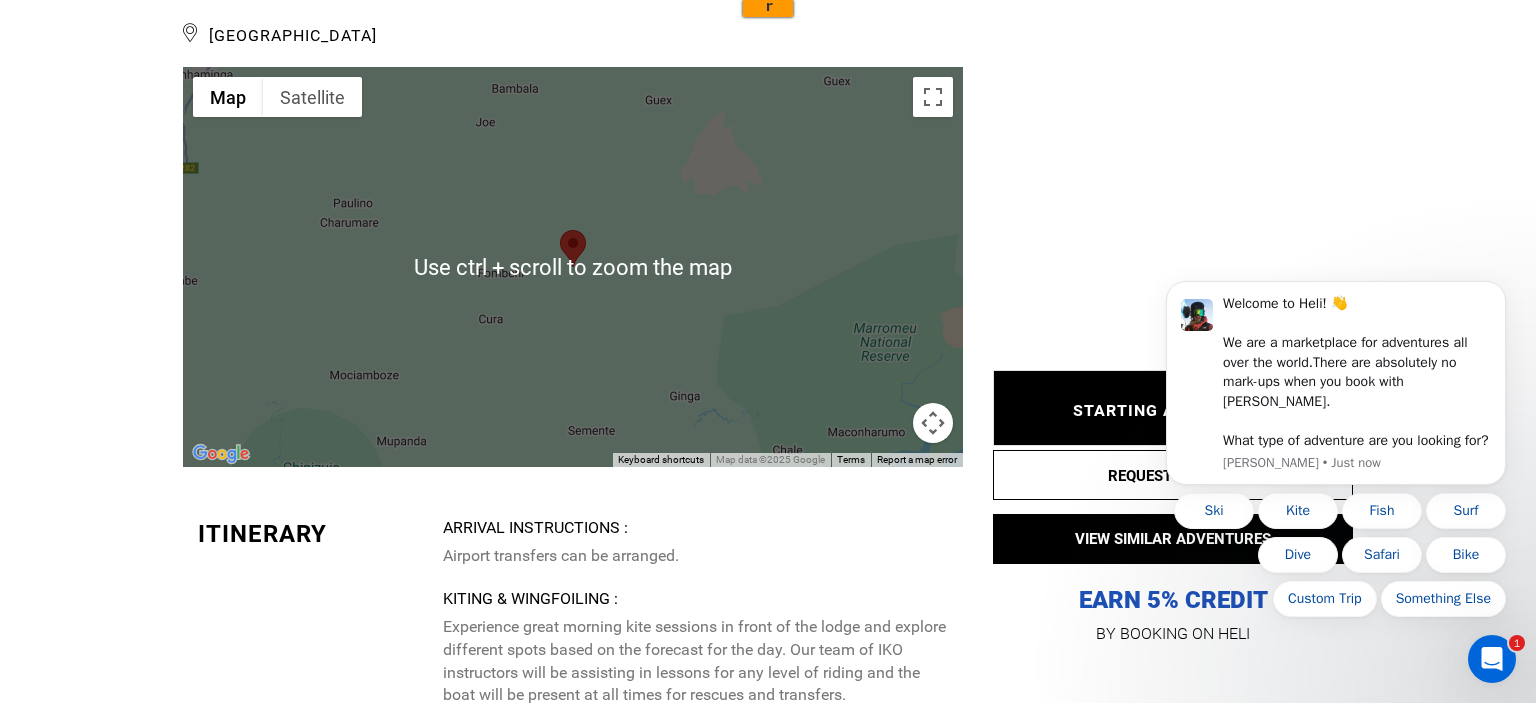 click at bounding box center [573, 267] 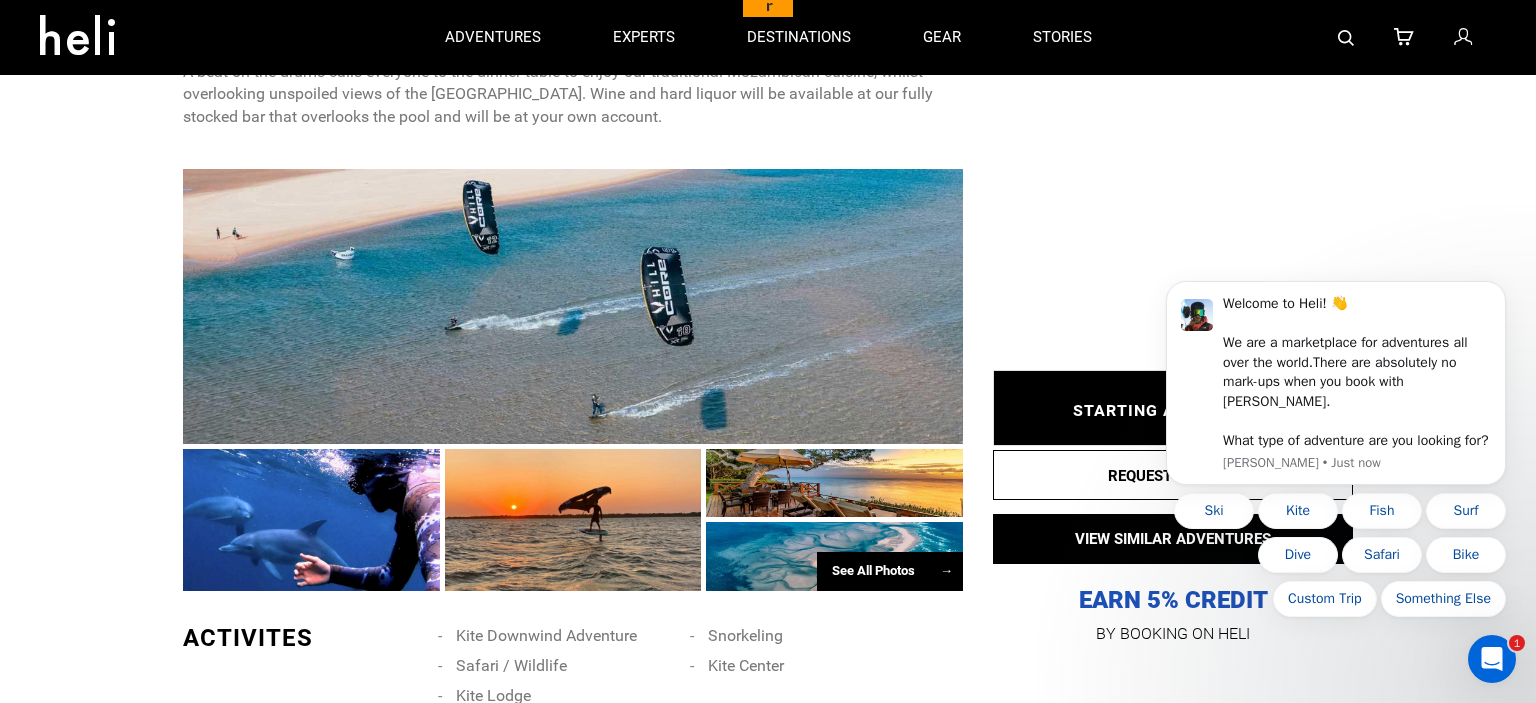 scroll, scrollTop: 985, scrollLeft: 0, axis: vertical 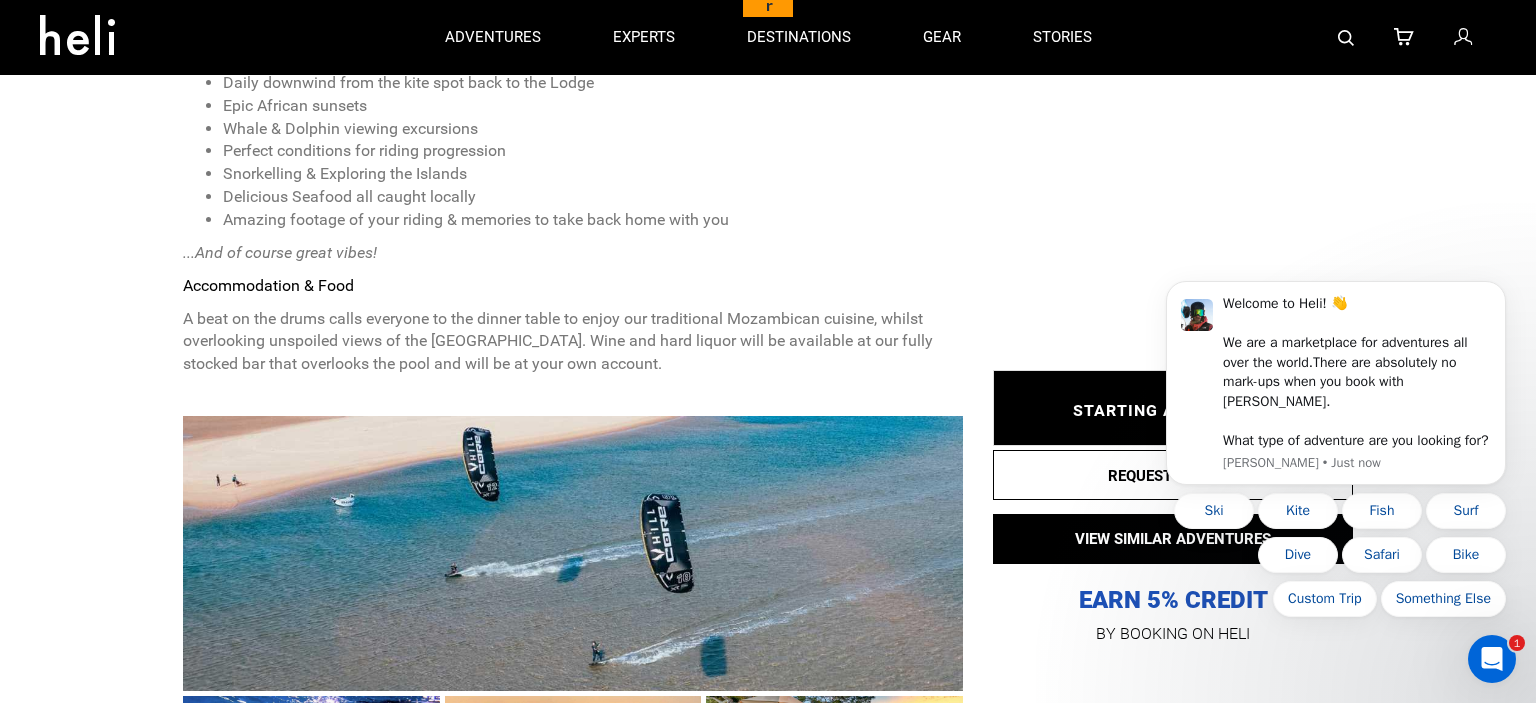 click at bounding box center [573, 553] 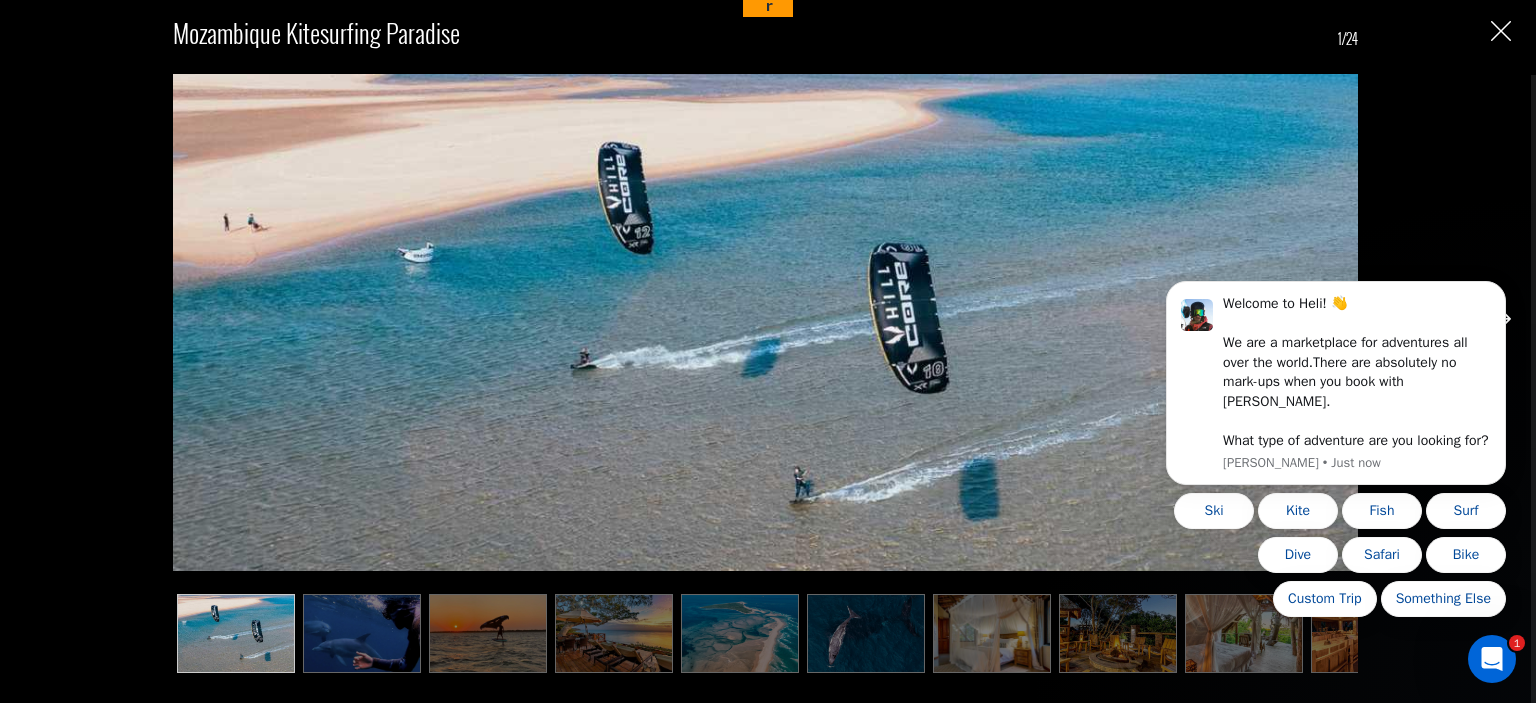 click at bounding box center (362, 633) 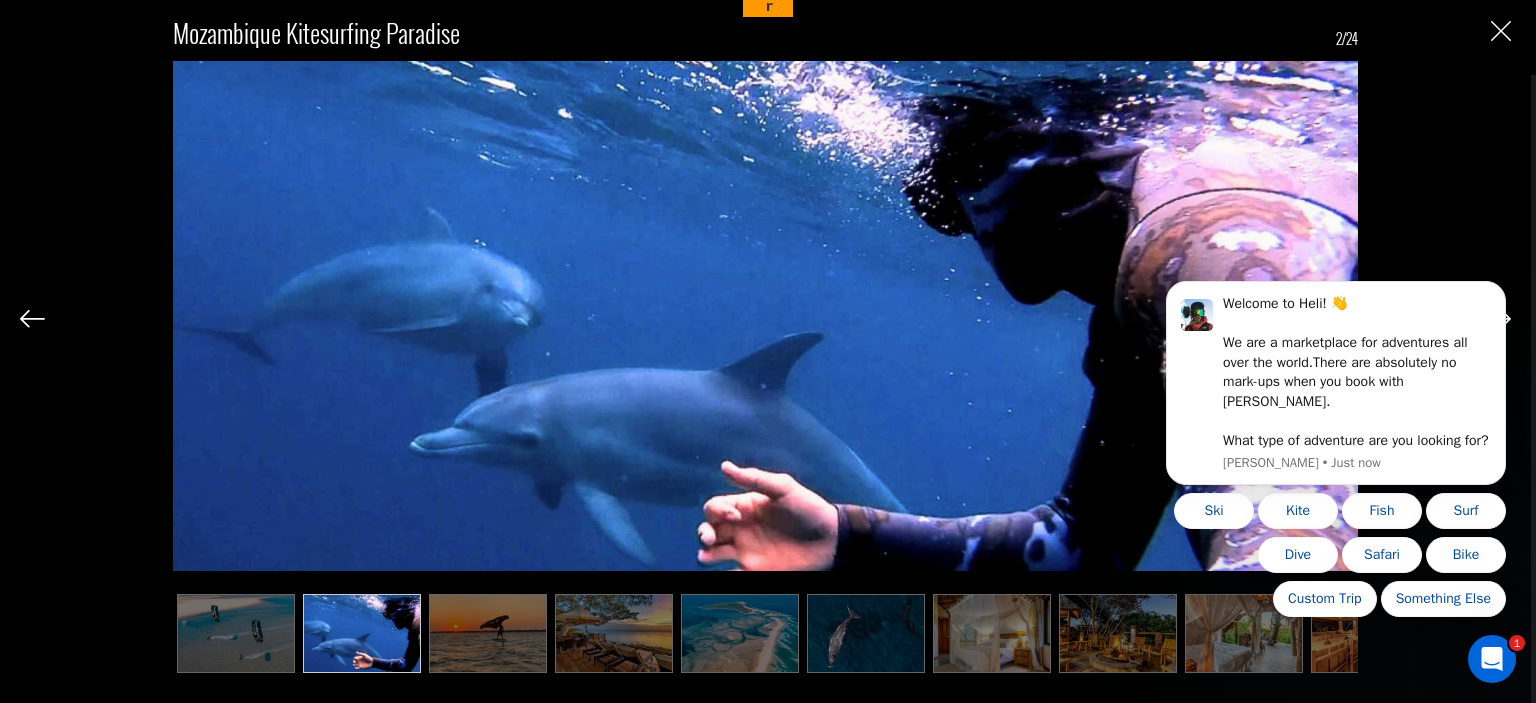 click at bounding box center [488, 633] 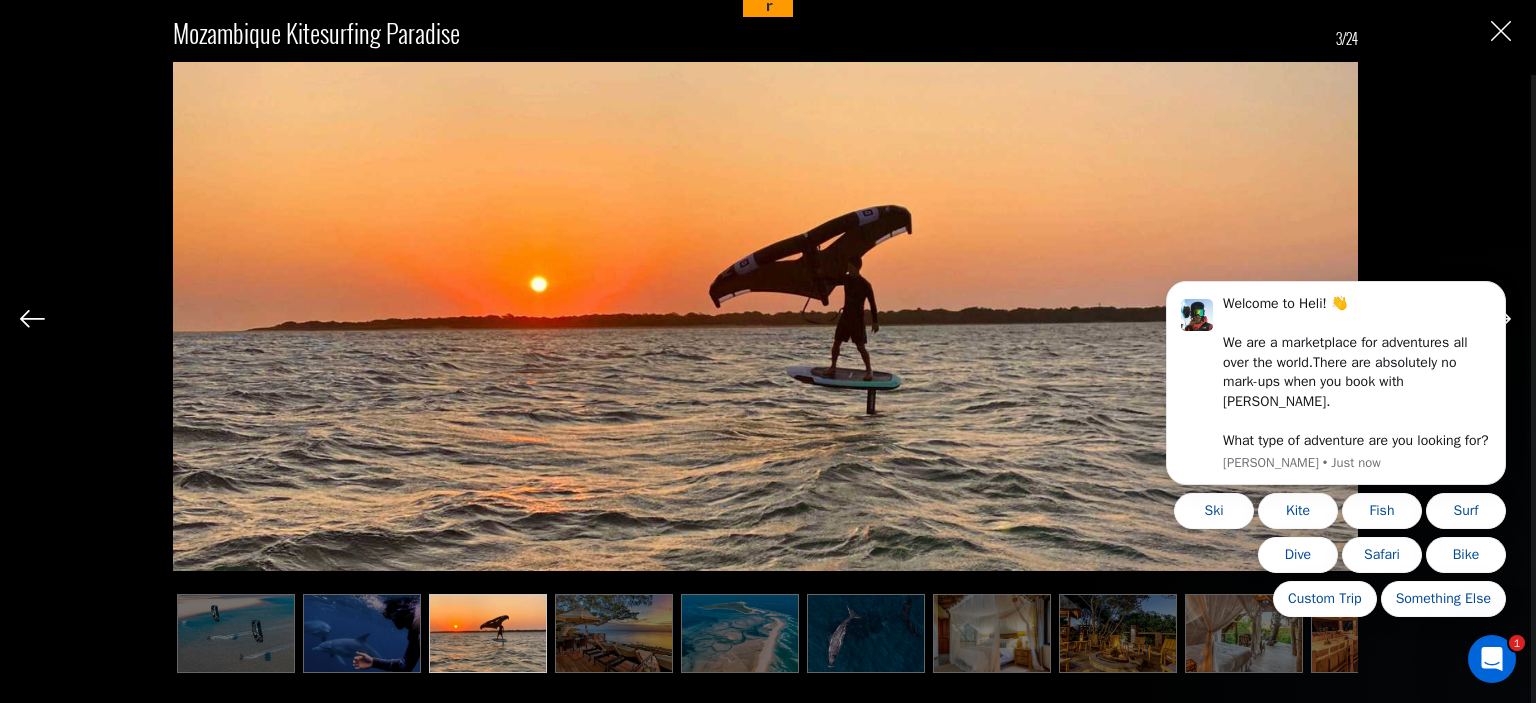 click at bounding box center (614, 633) 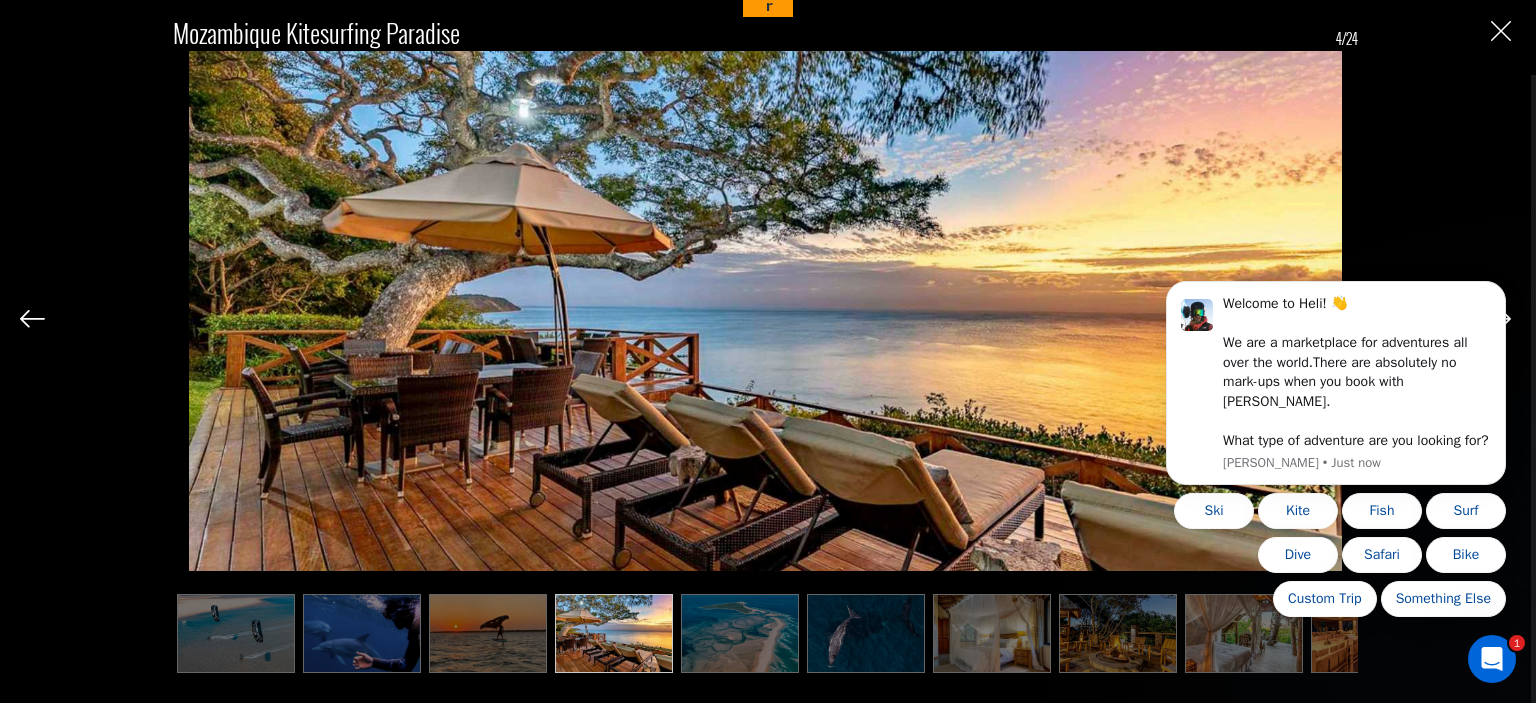 click at bounding box center (740, 633) 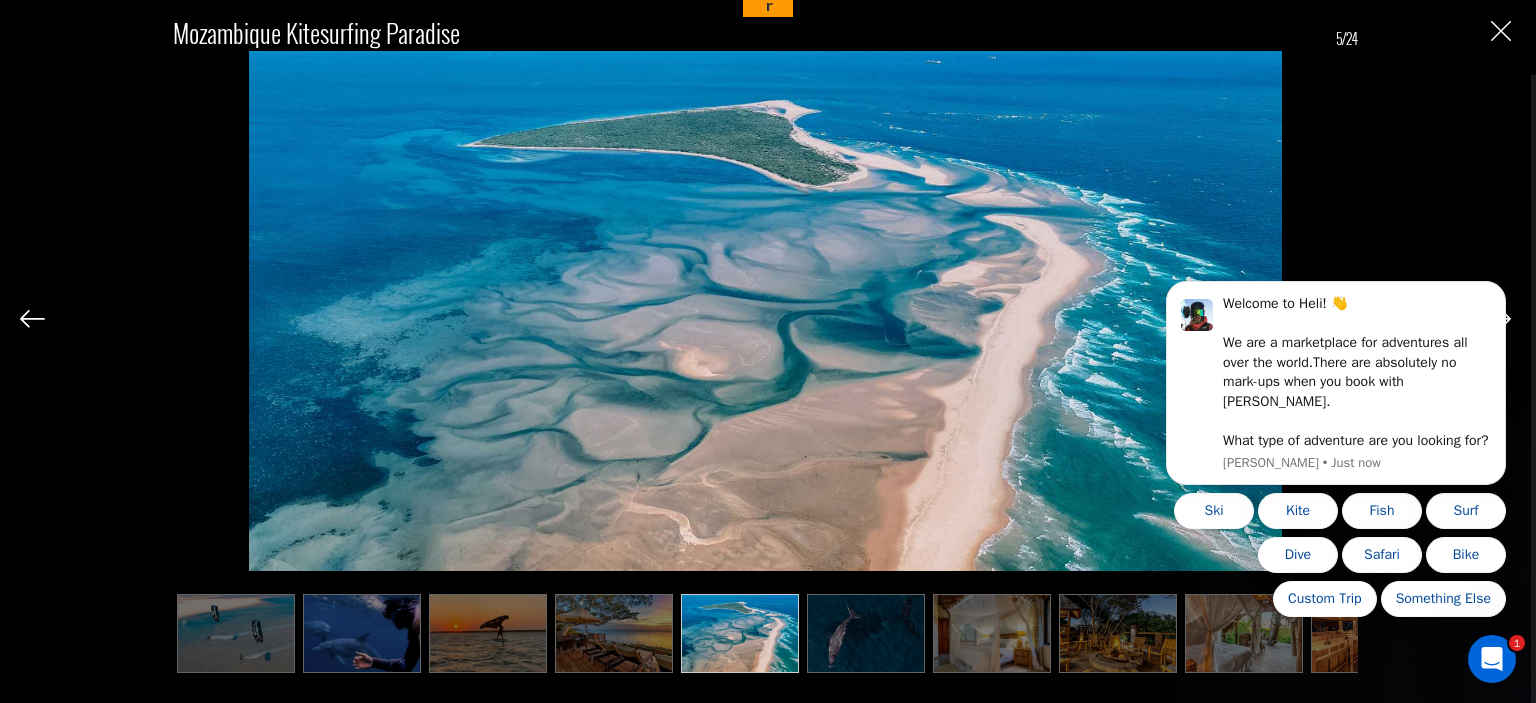 click at bounding box center (866, 633) 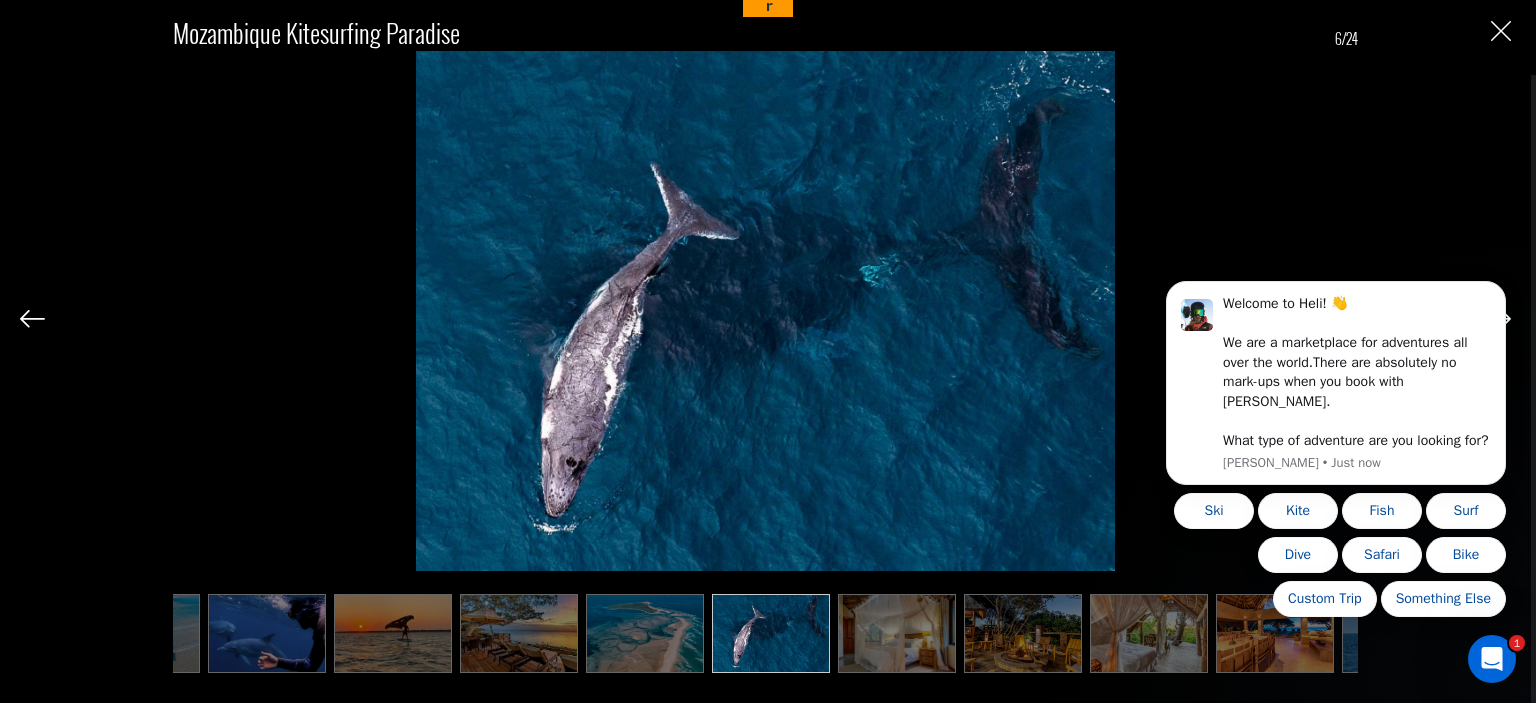 click at bounding box center (1023, 633) 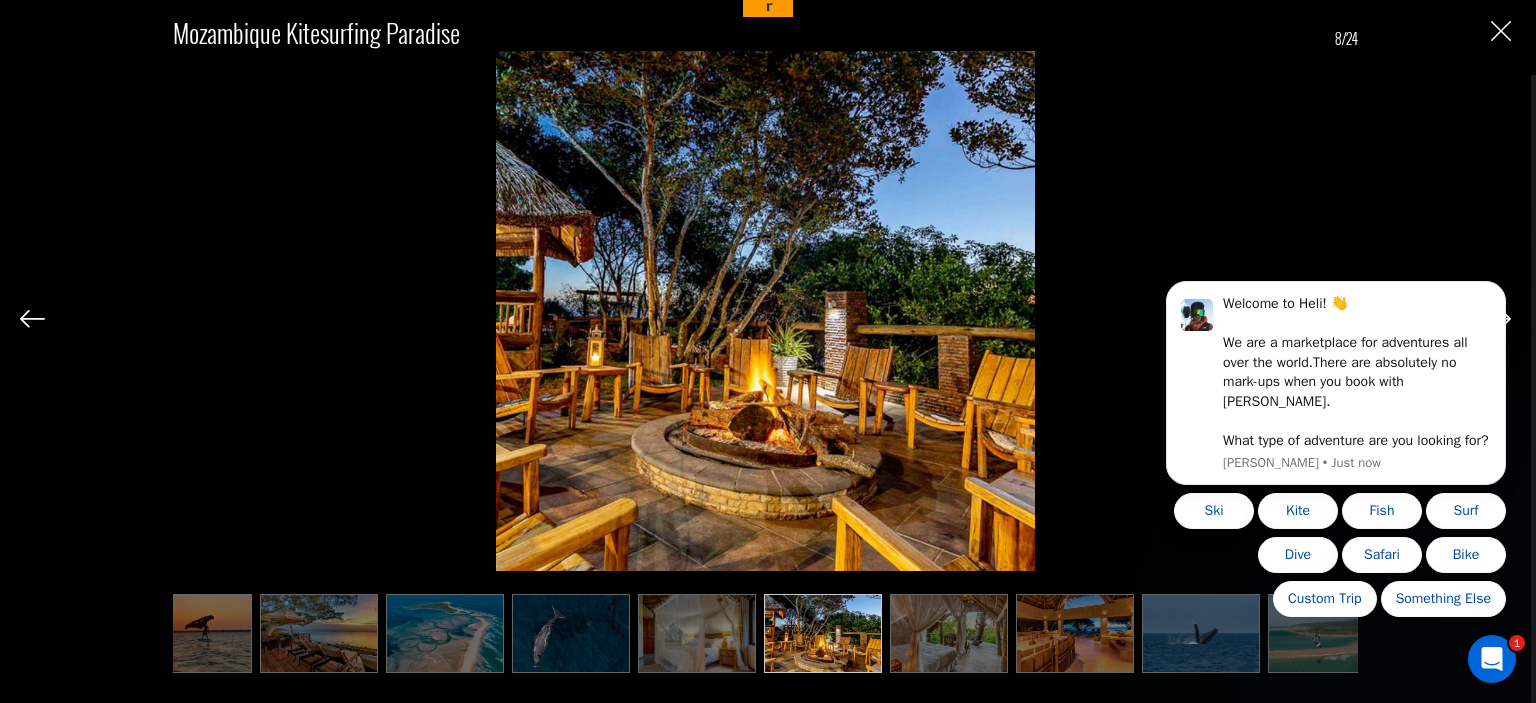click at bounding box center [949, 633] 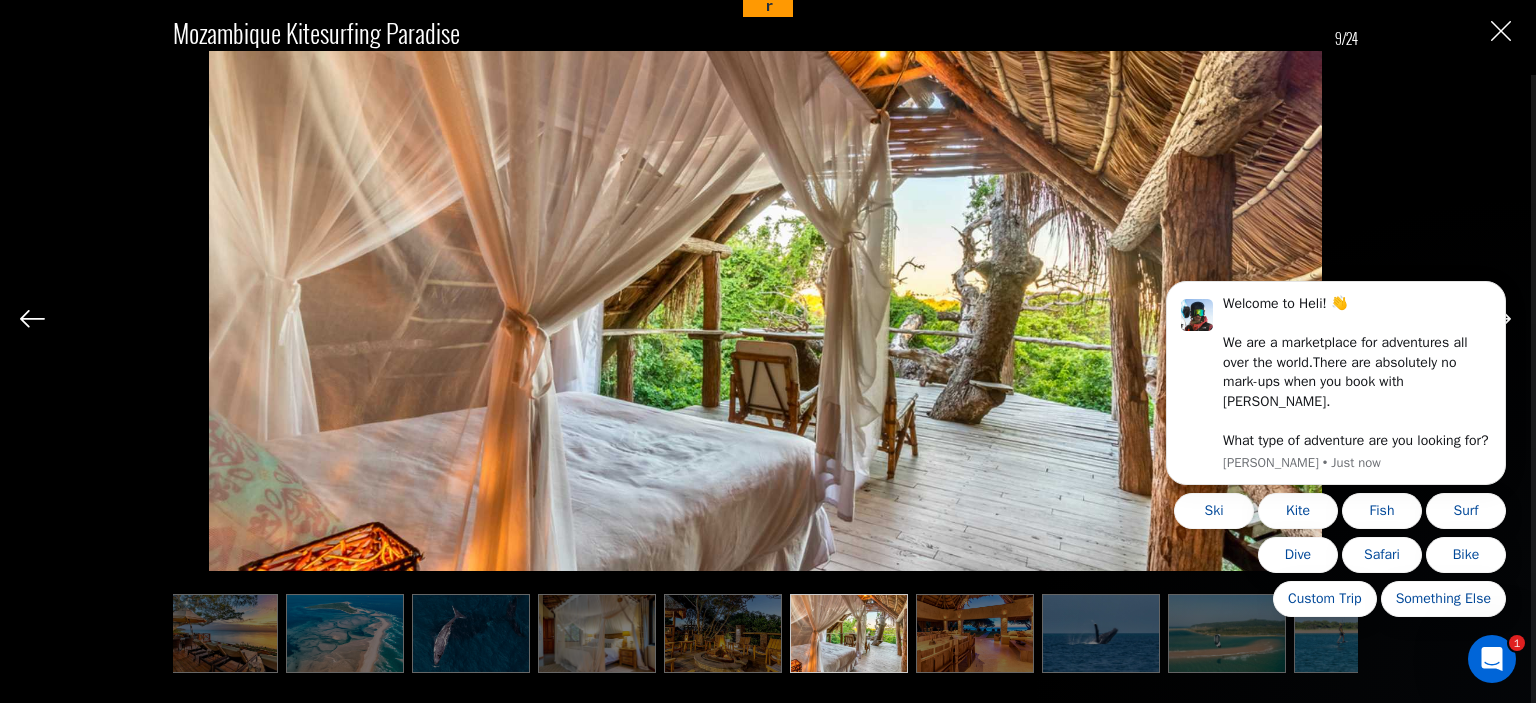 click at bounding box center [975, 633] 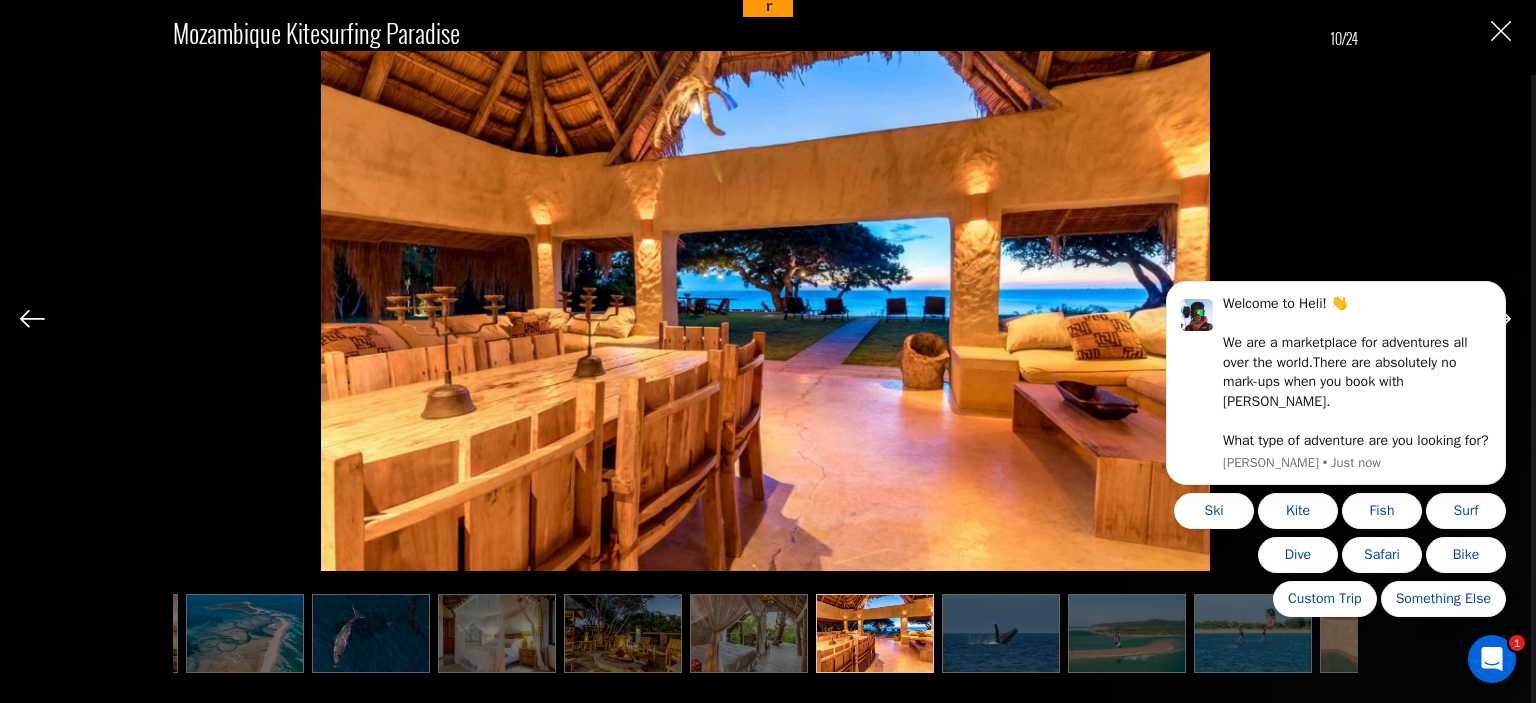 click at bounding box center (1001, 633) 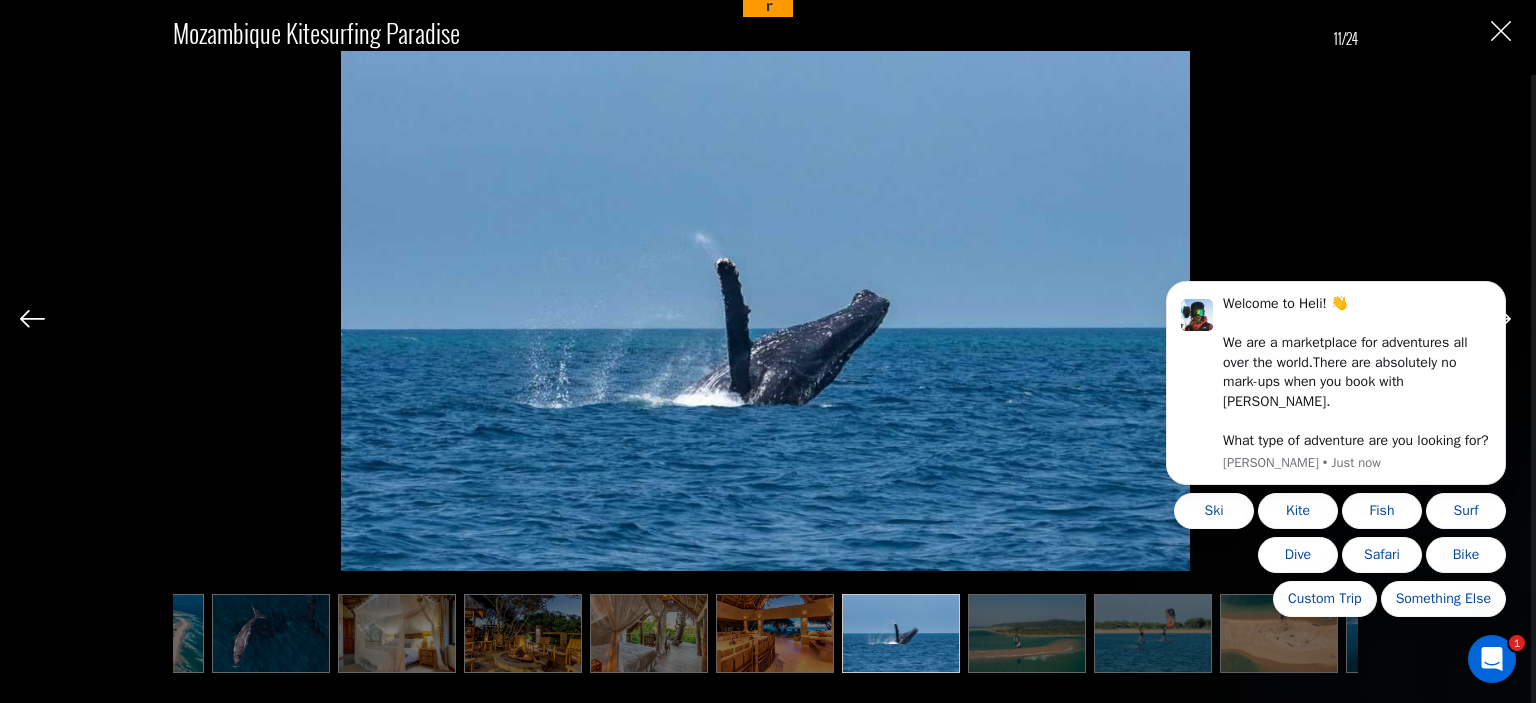 click at bounding box center (1027, 633) 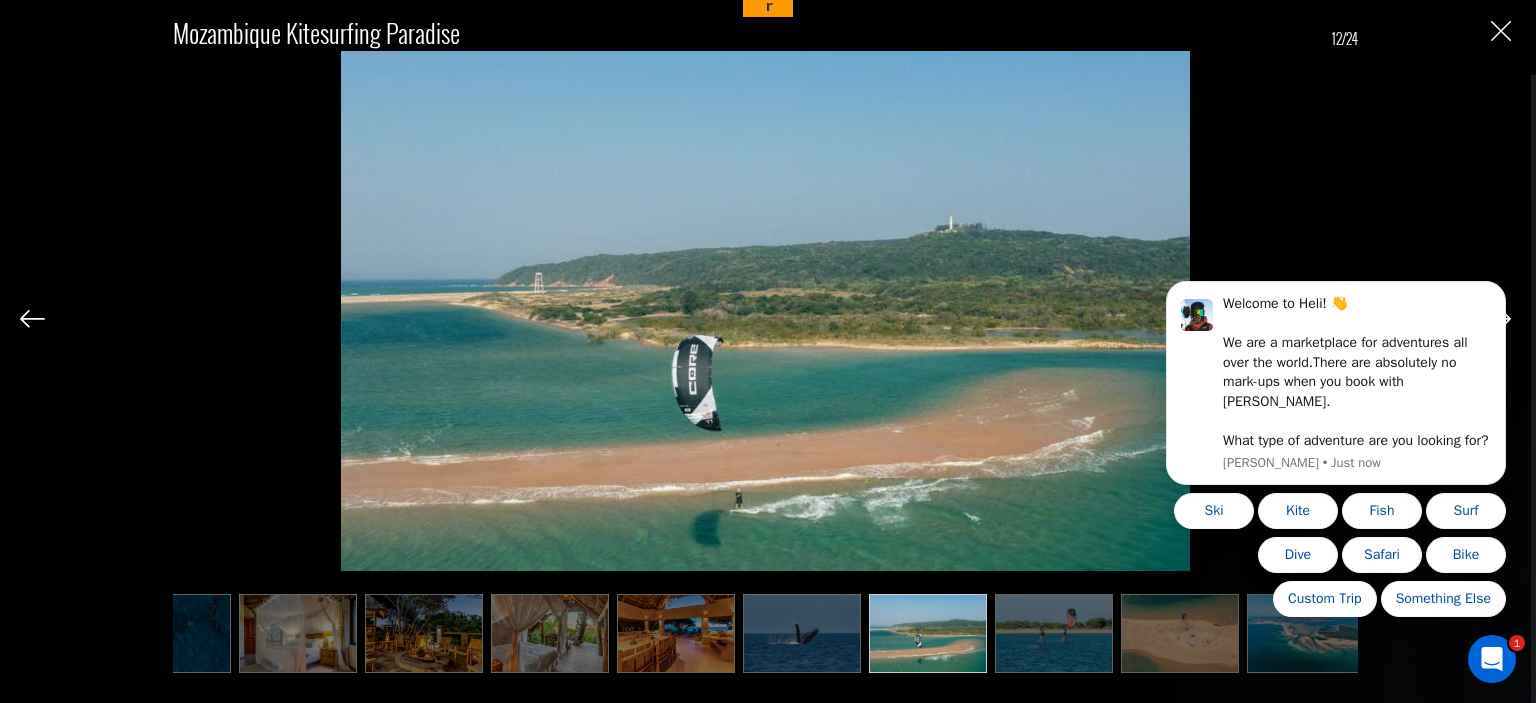 scroll, scrollTop: 0, scrollLeft: 695, axis: horizontal 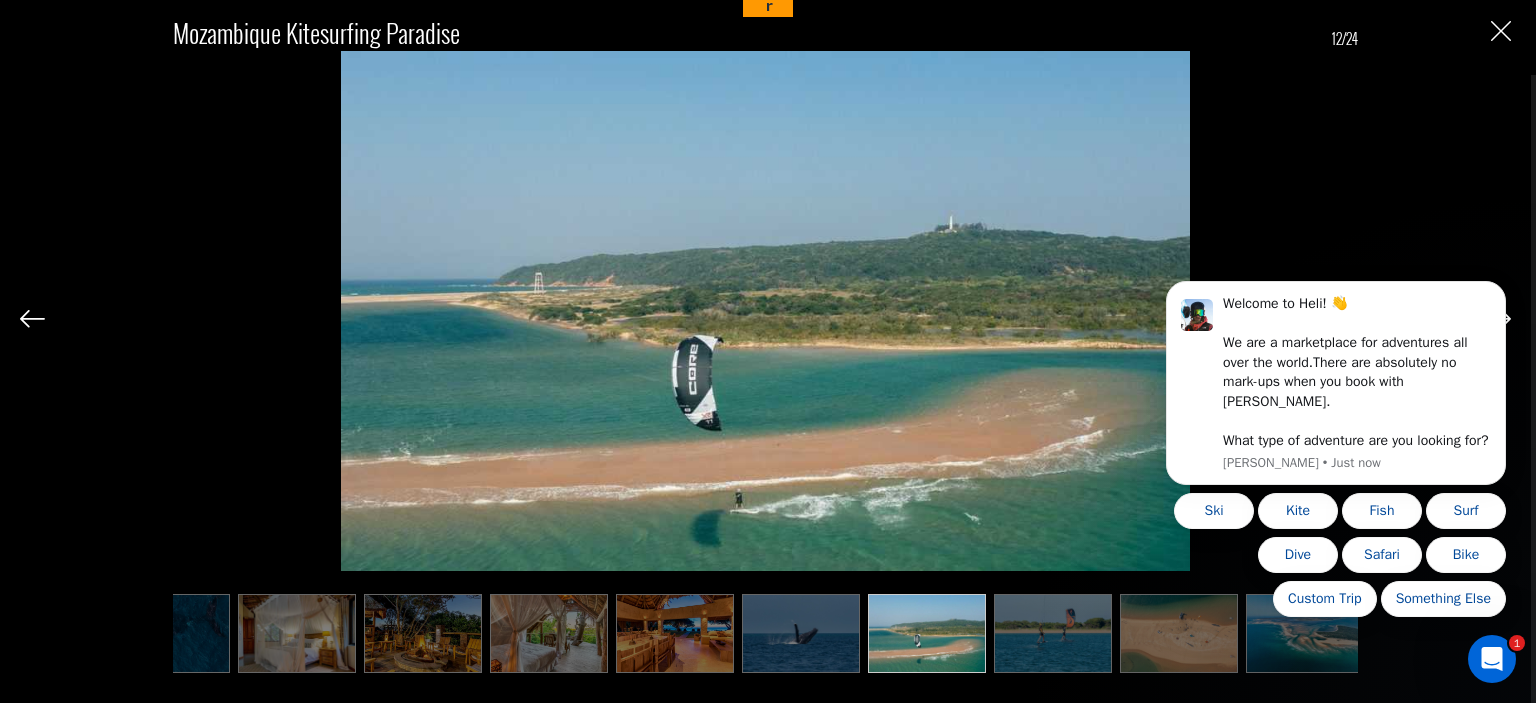click at bounding box center (765, 633) 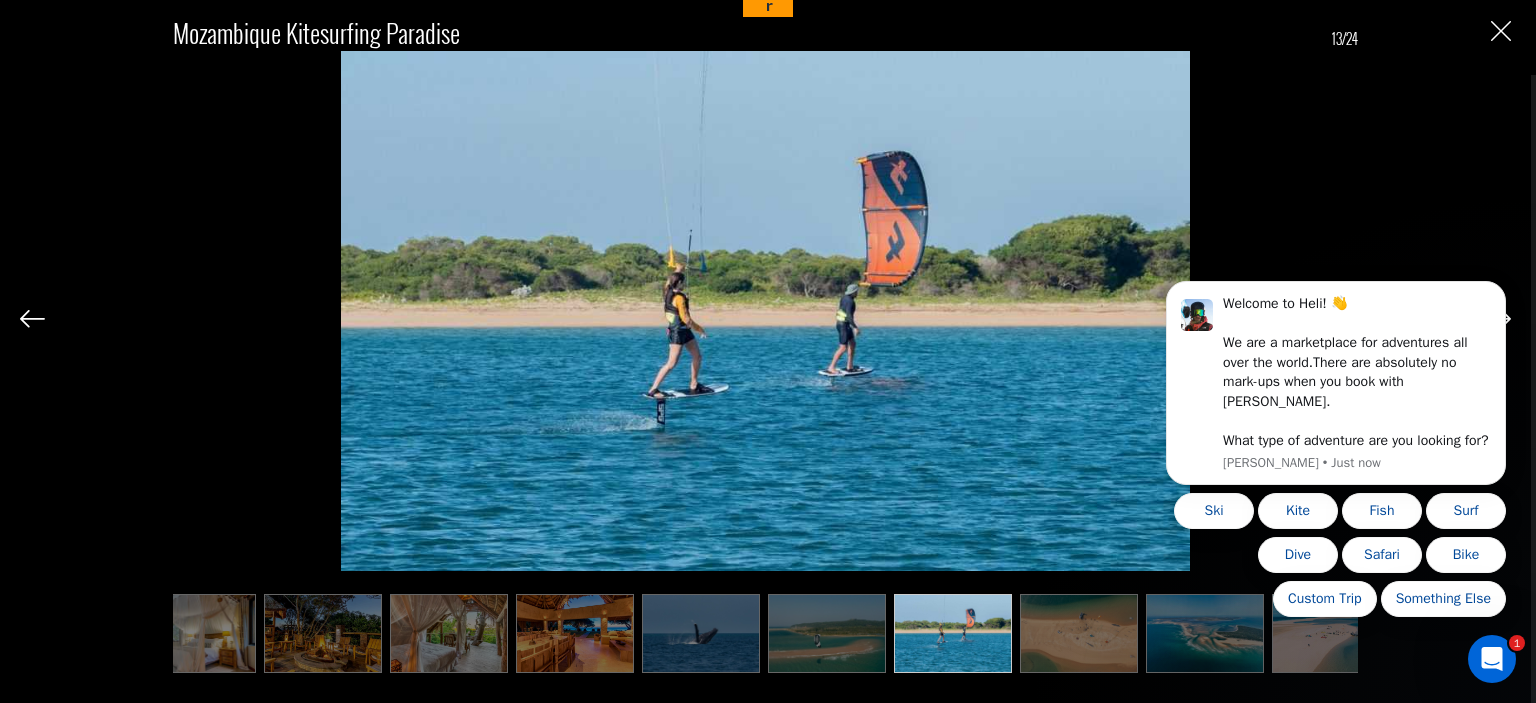 click at bounding box center (1079, 633) 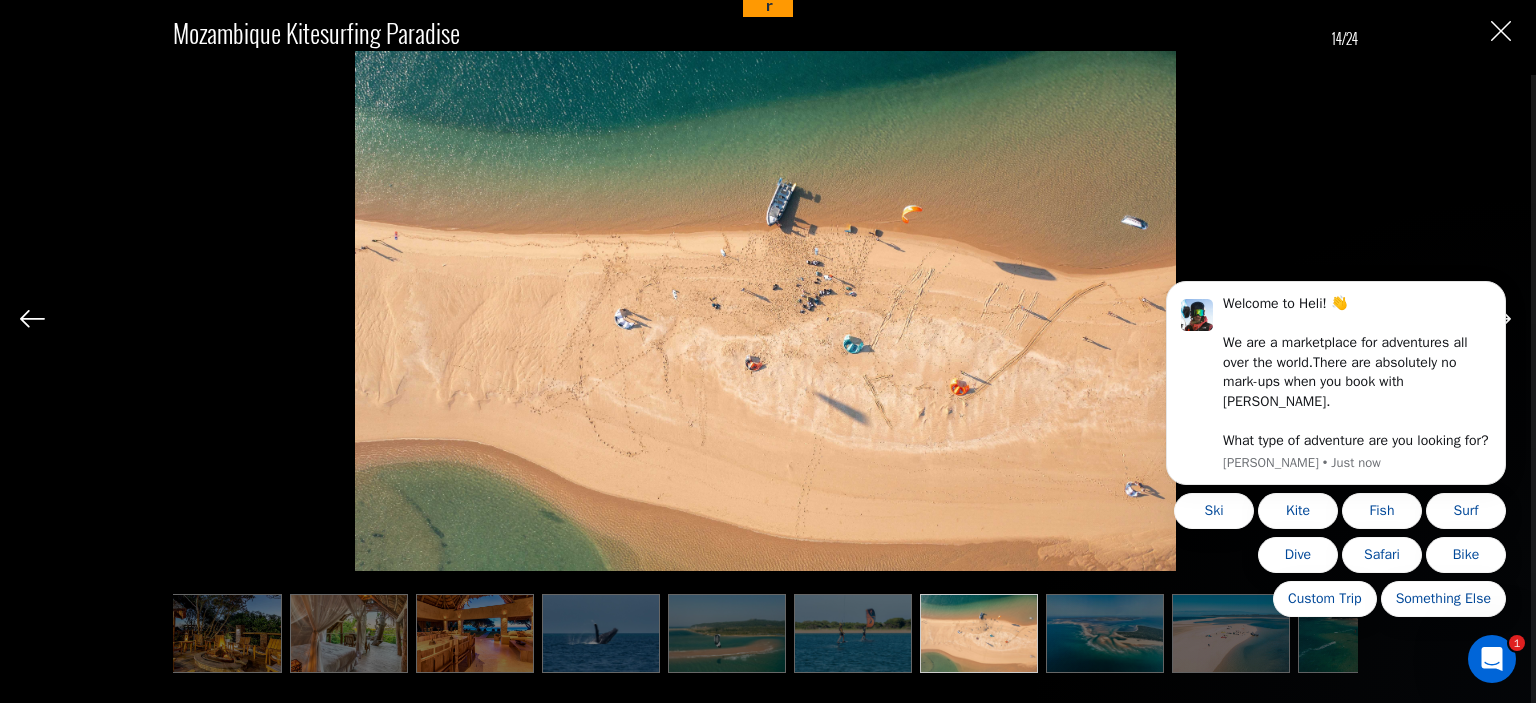 click at bounding box center [1105, 633] 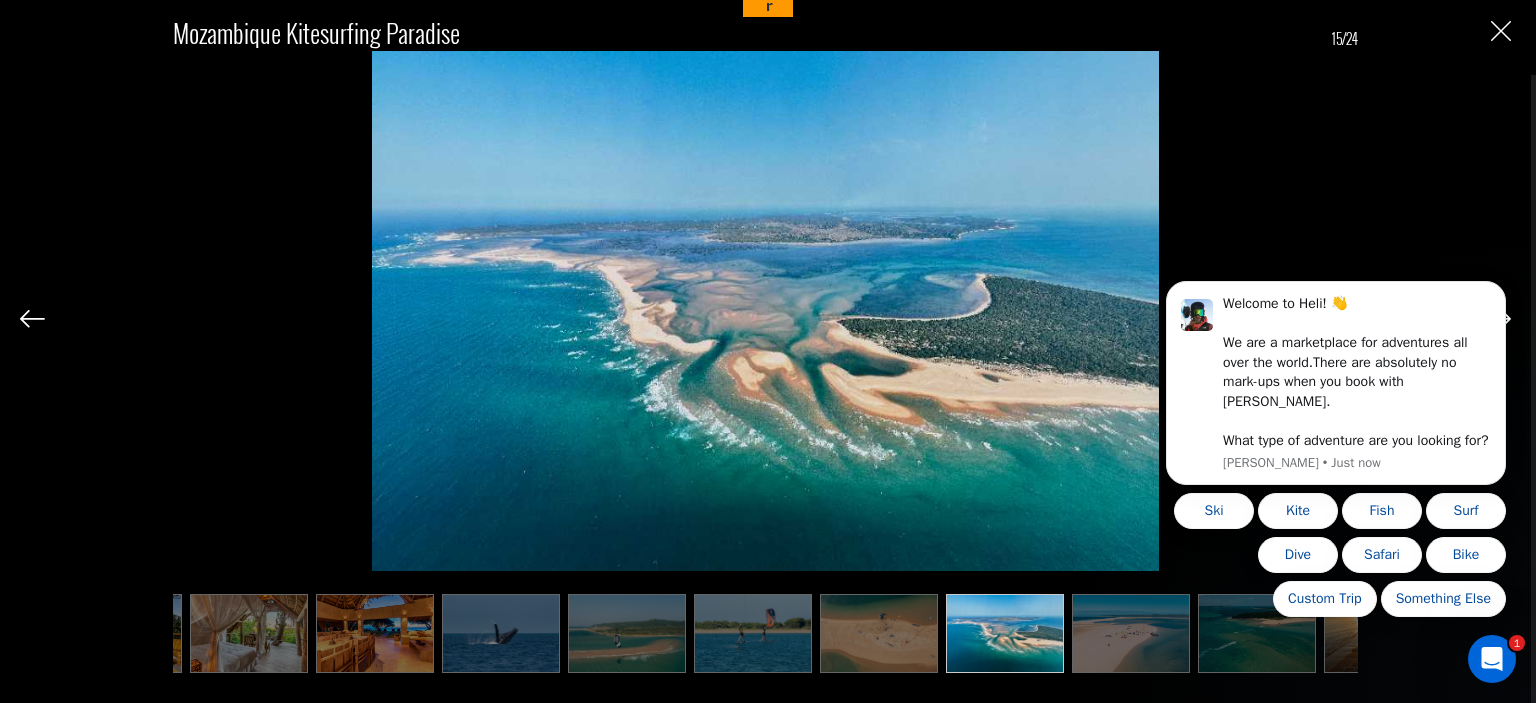 click at bounding box center [1131, 633] 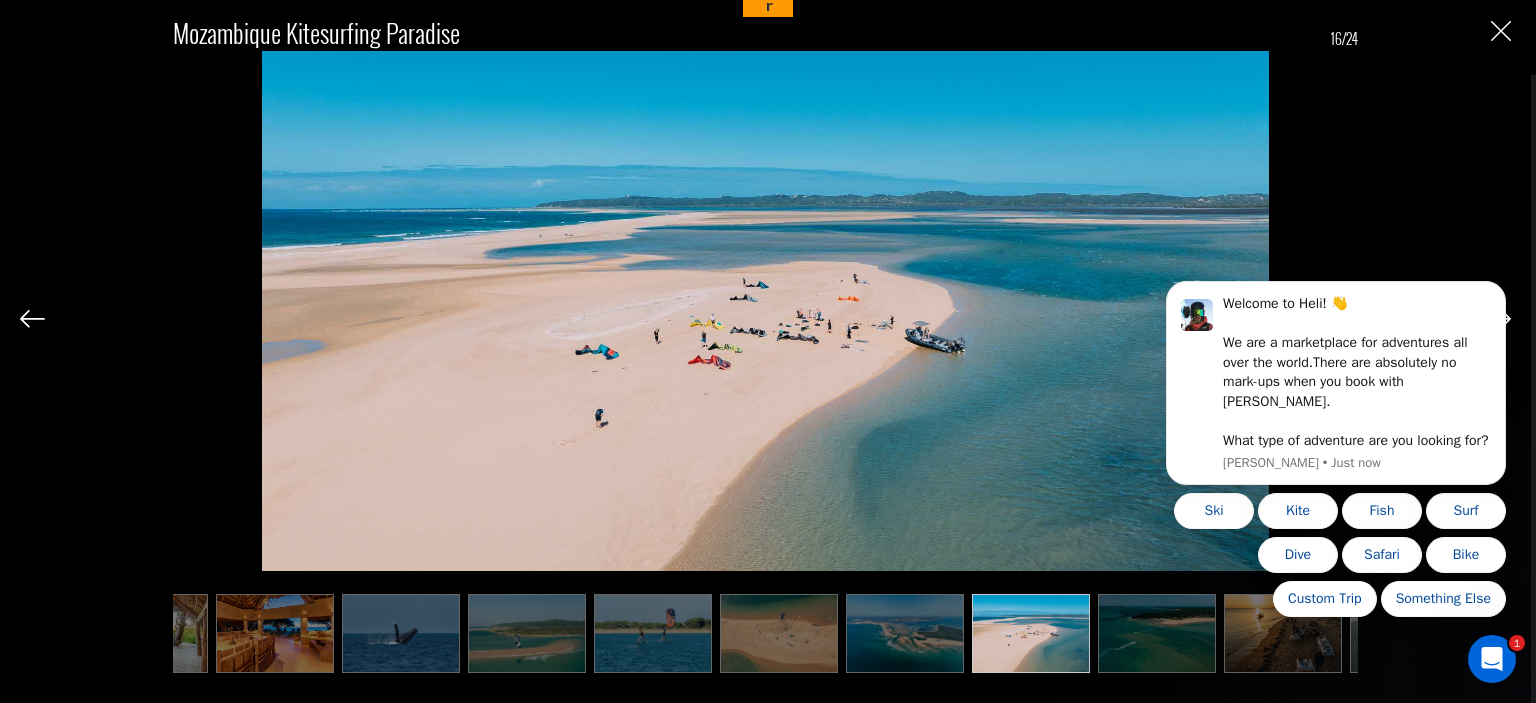 click at bounding box center (1157, 633) 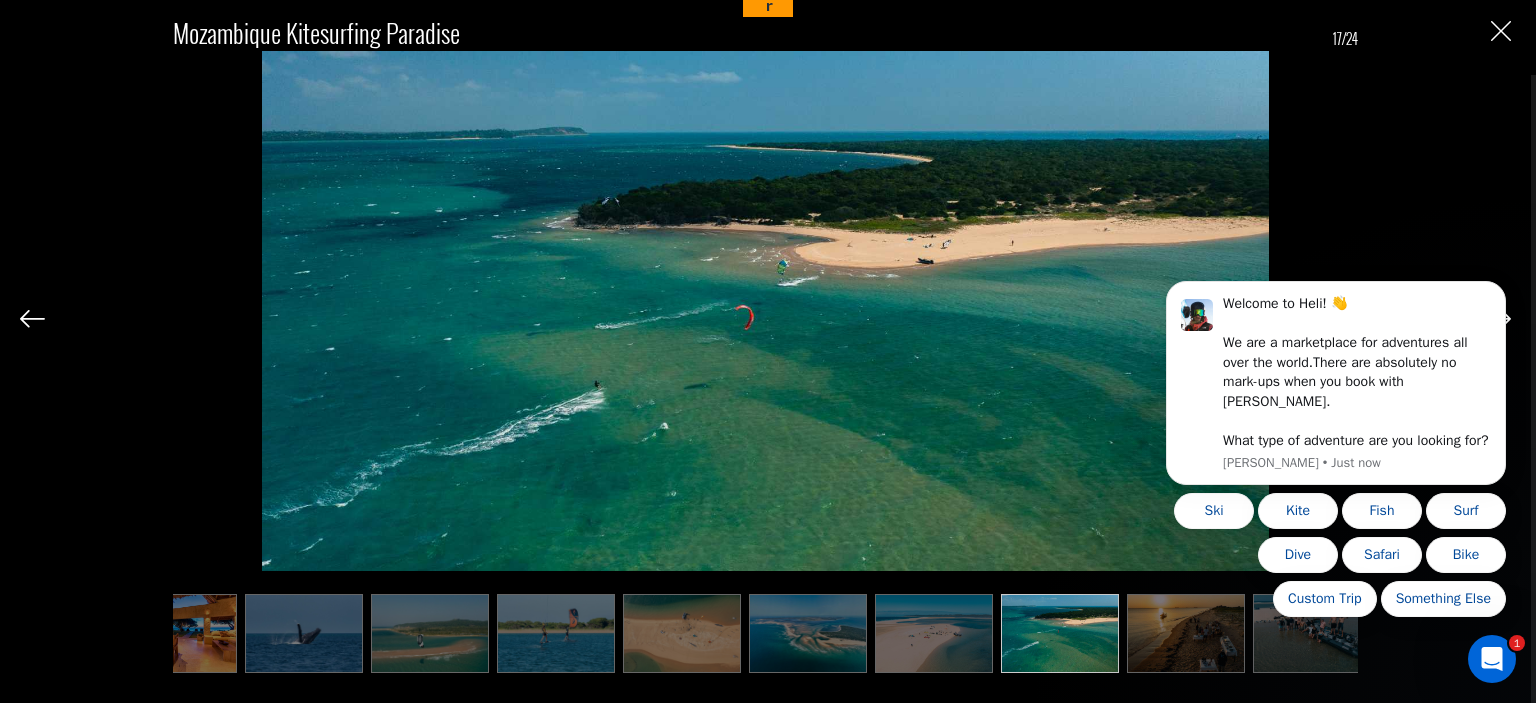 scroll, scrollTop: 0, scrollLeft: 1195, axis: horizontal 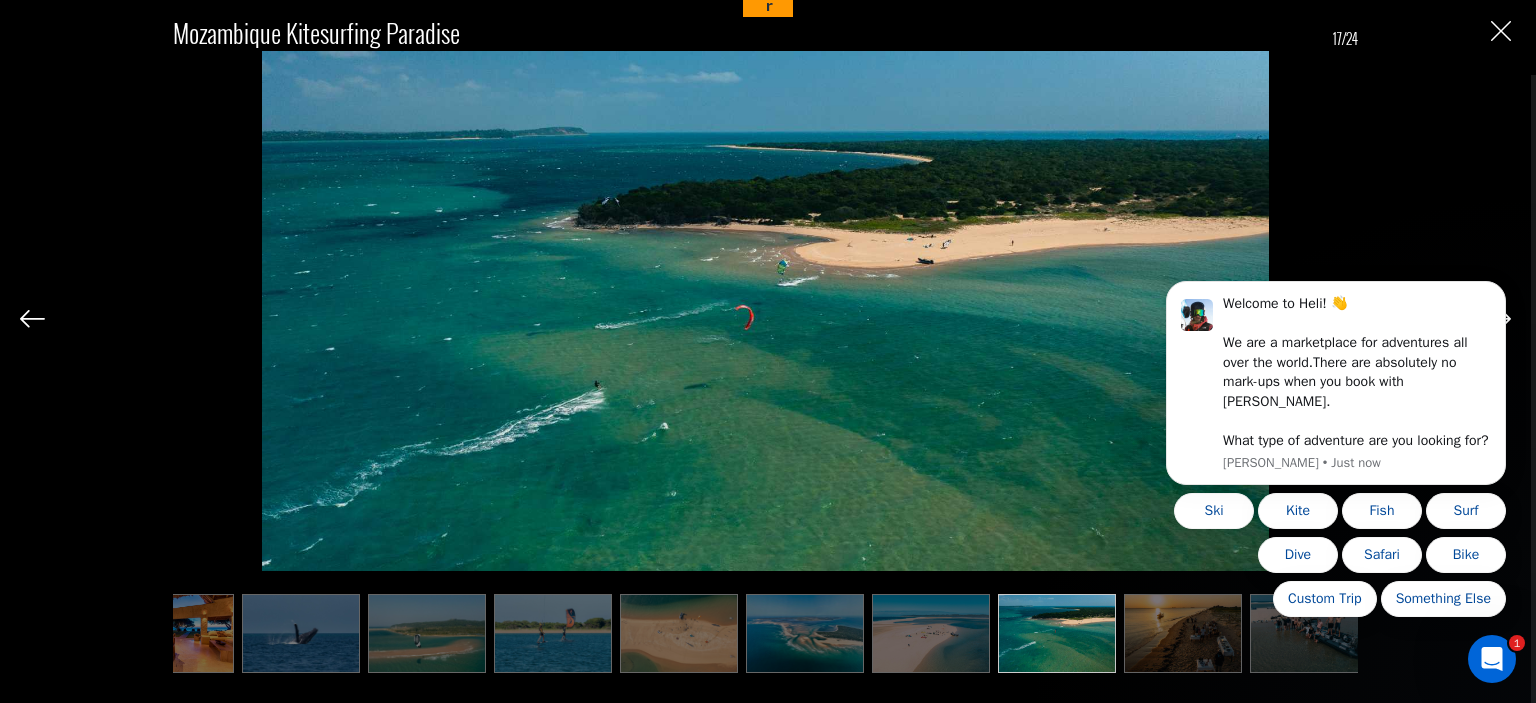 click at bounding box center (1183, 633) 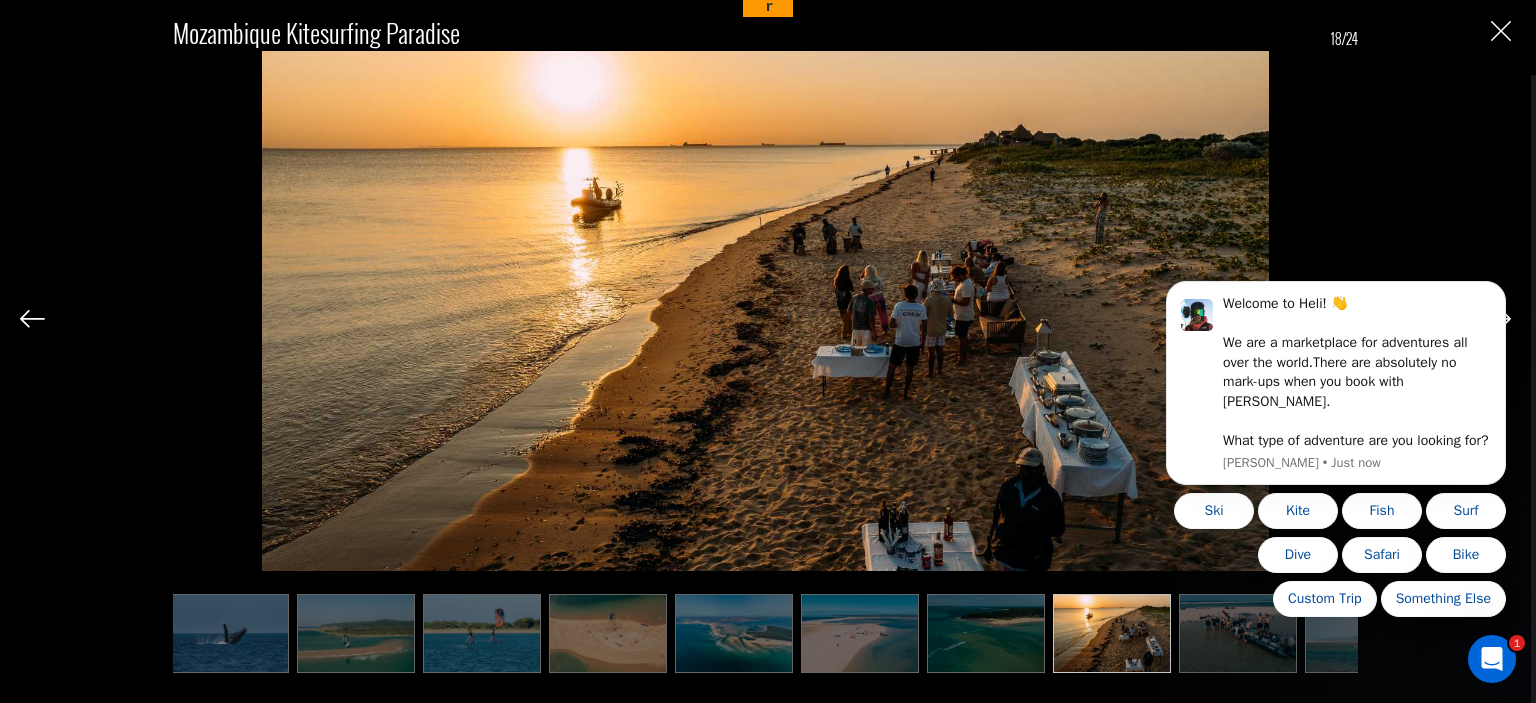 scroll, scrollTop: 0, scrollLeft: 1295, axis: horizontal 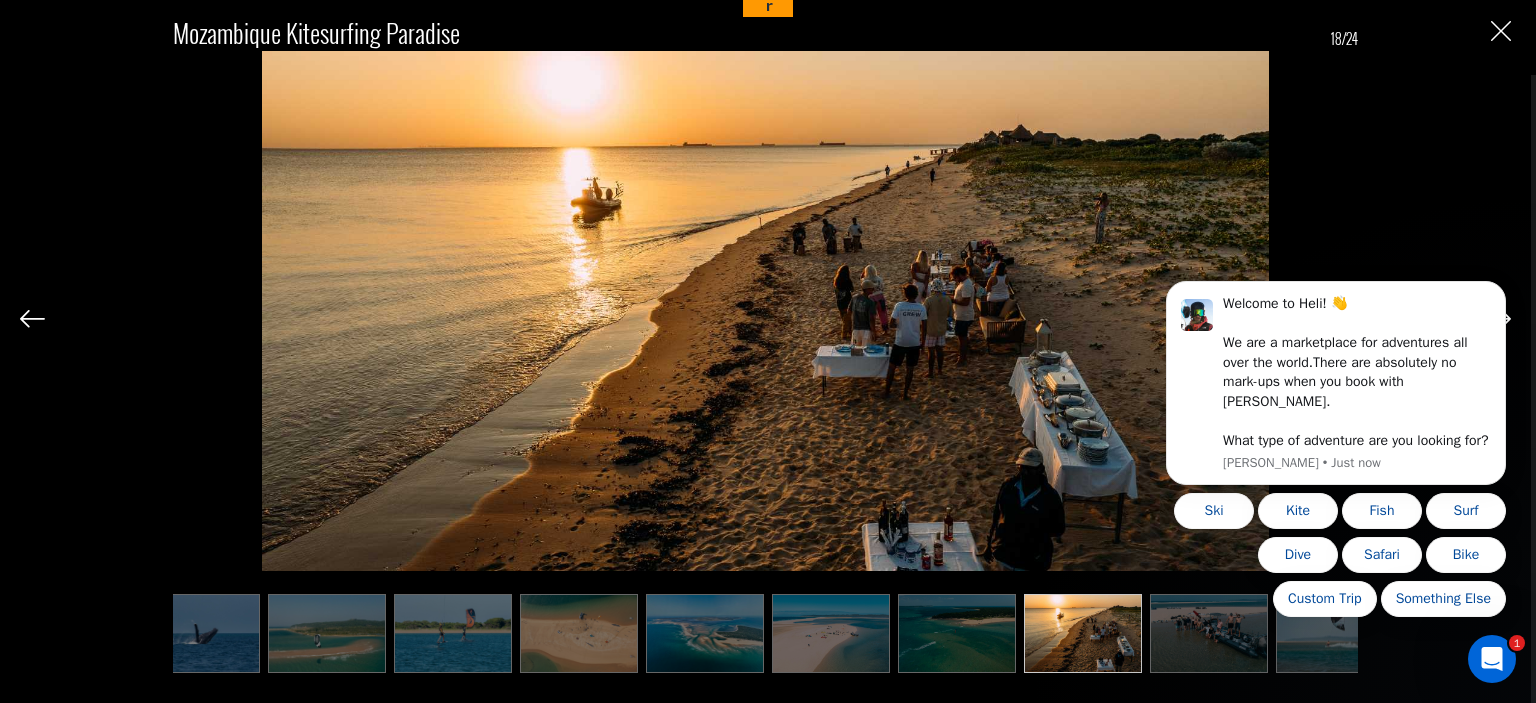 click at bounding box center (1209, 633) 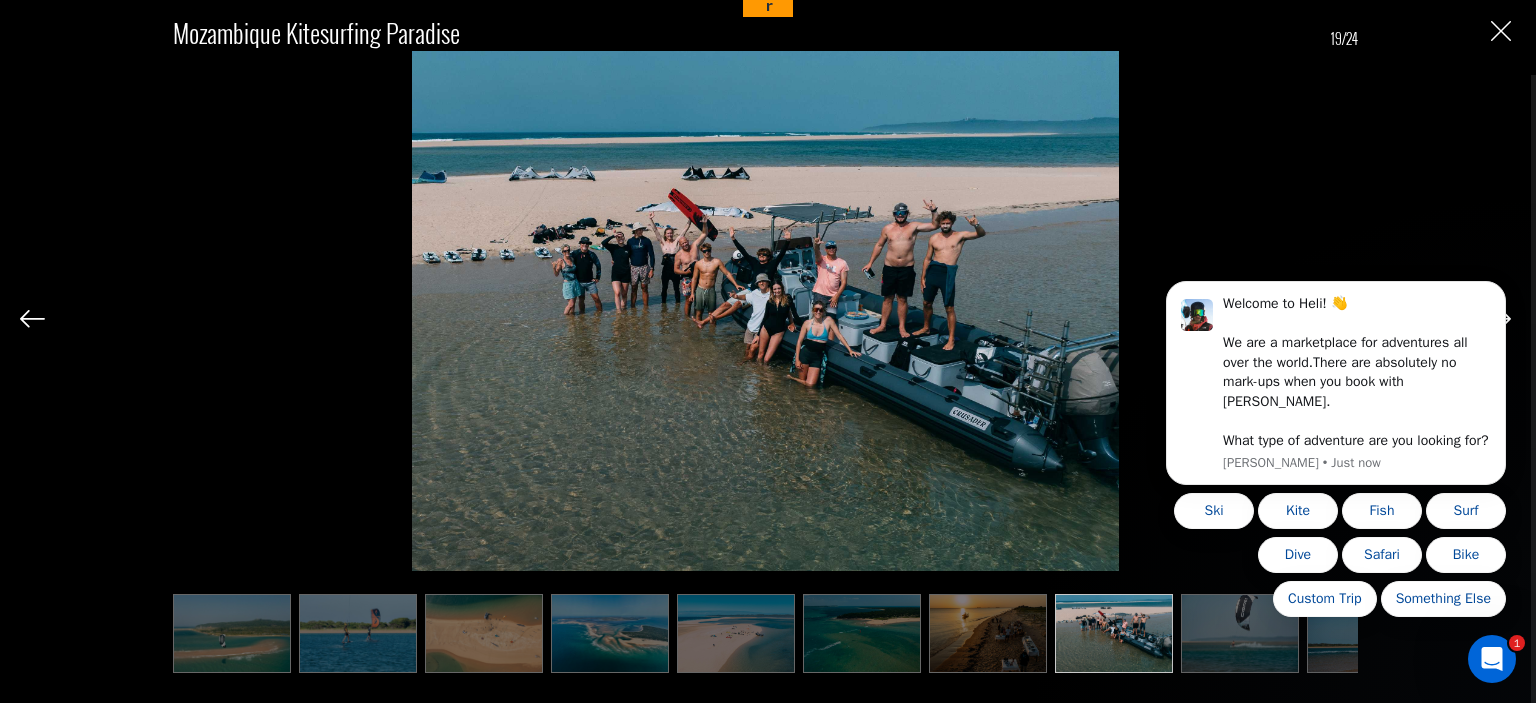 scroll, scrollTop: 0, scrollLeft: 1395, axis: horizontal 